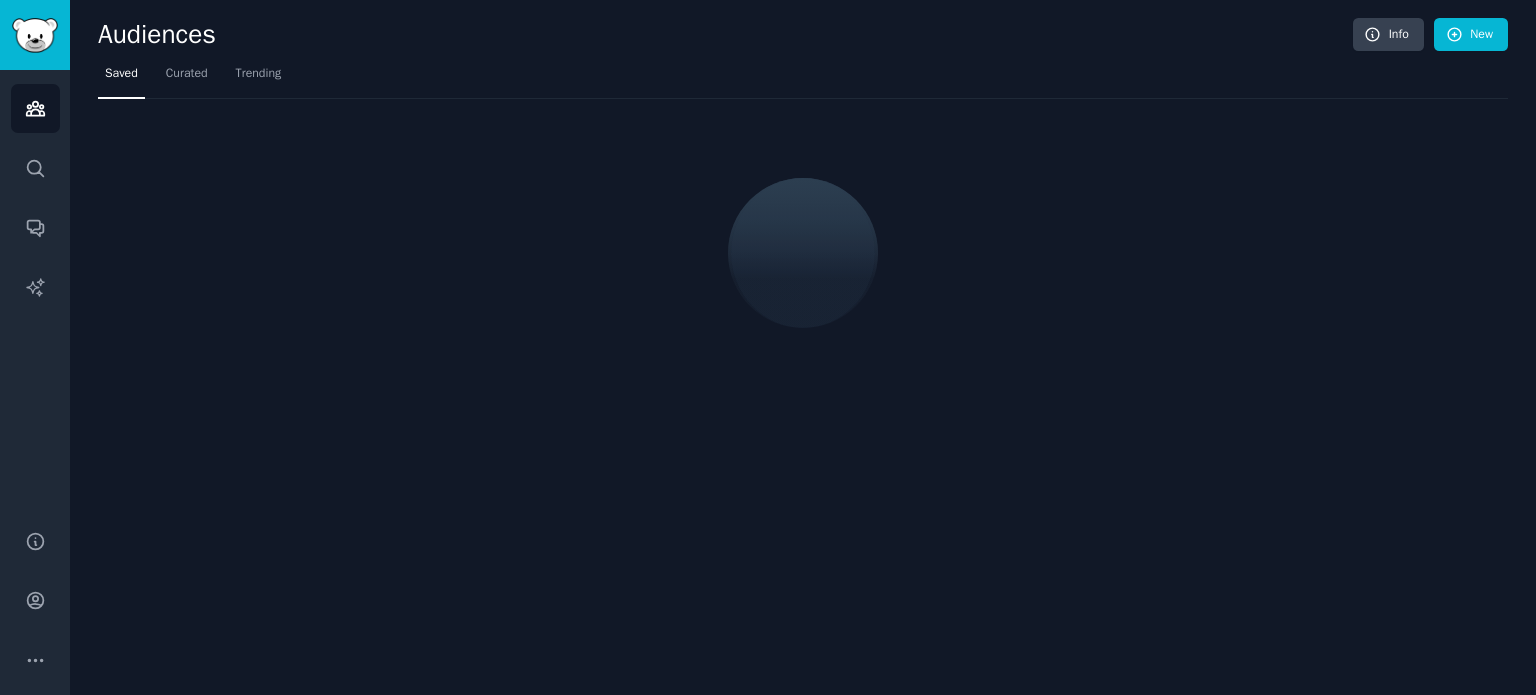 scroll, scrollTop: 0, scrollLeft: 0, axis: both 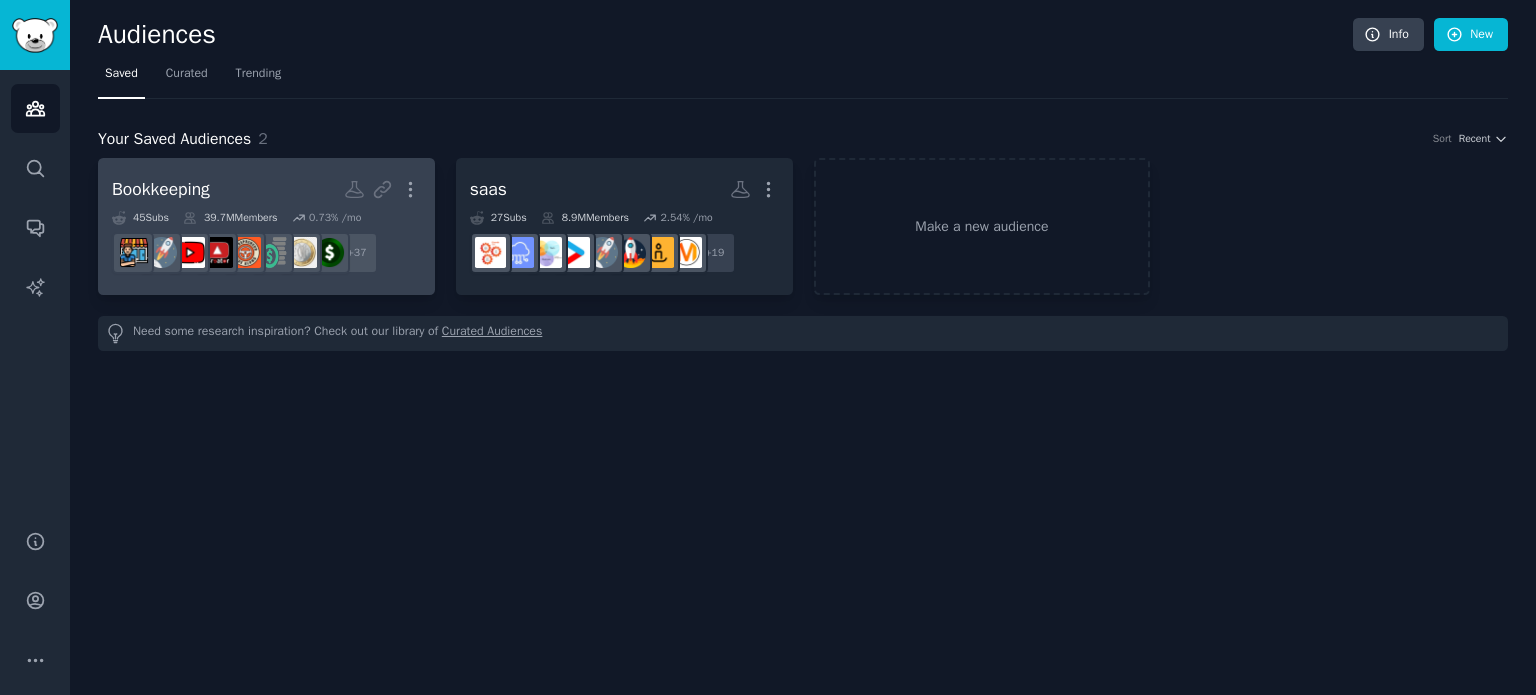 click on "Bookkeeping" at bounding box center (161, 189) 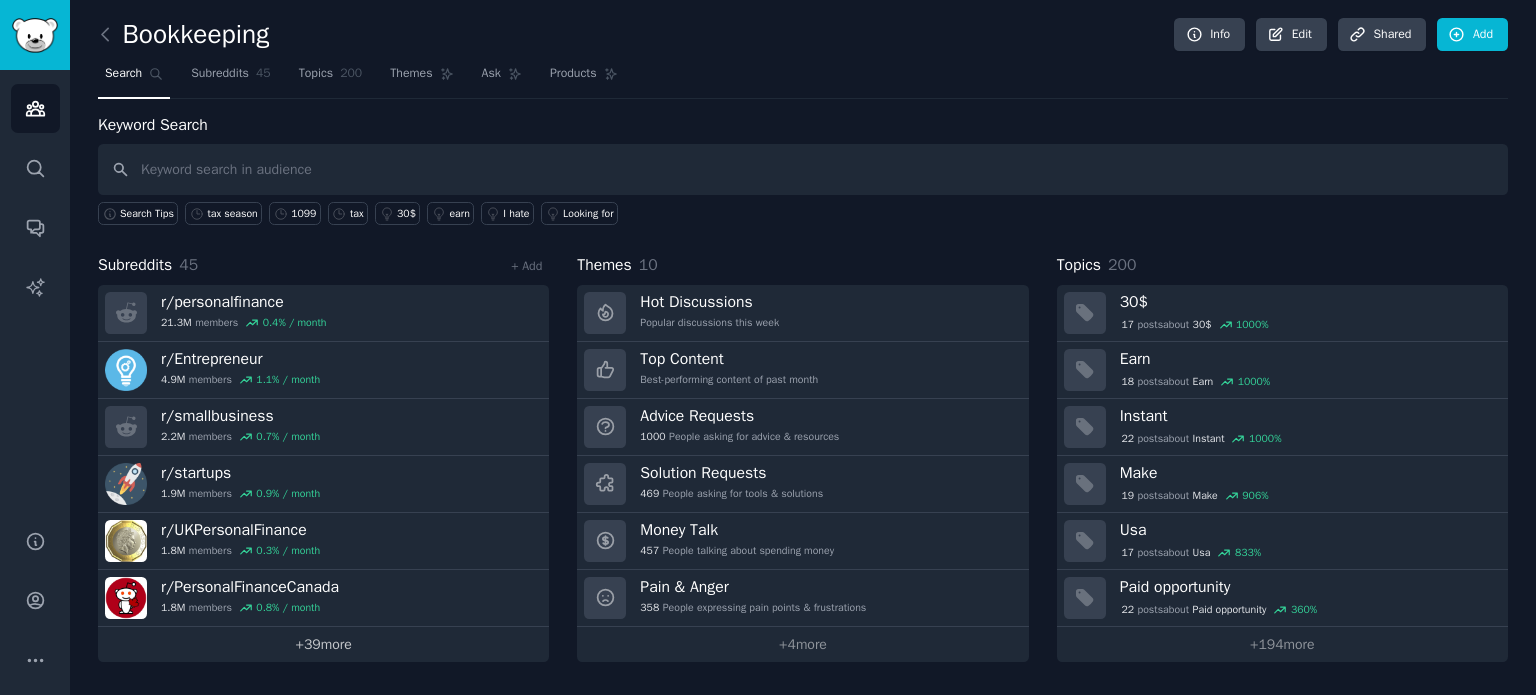 click on "+  39  more" at bounding box center (323, 644) 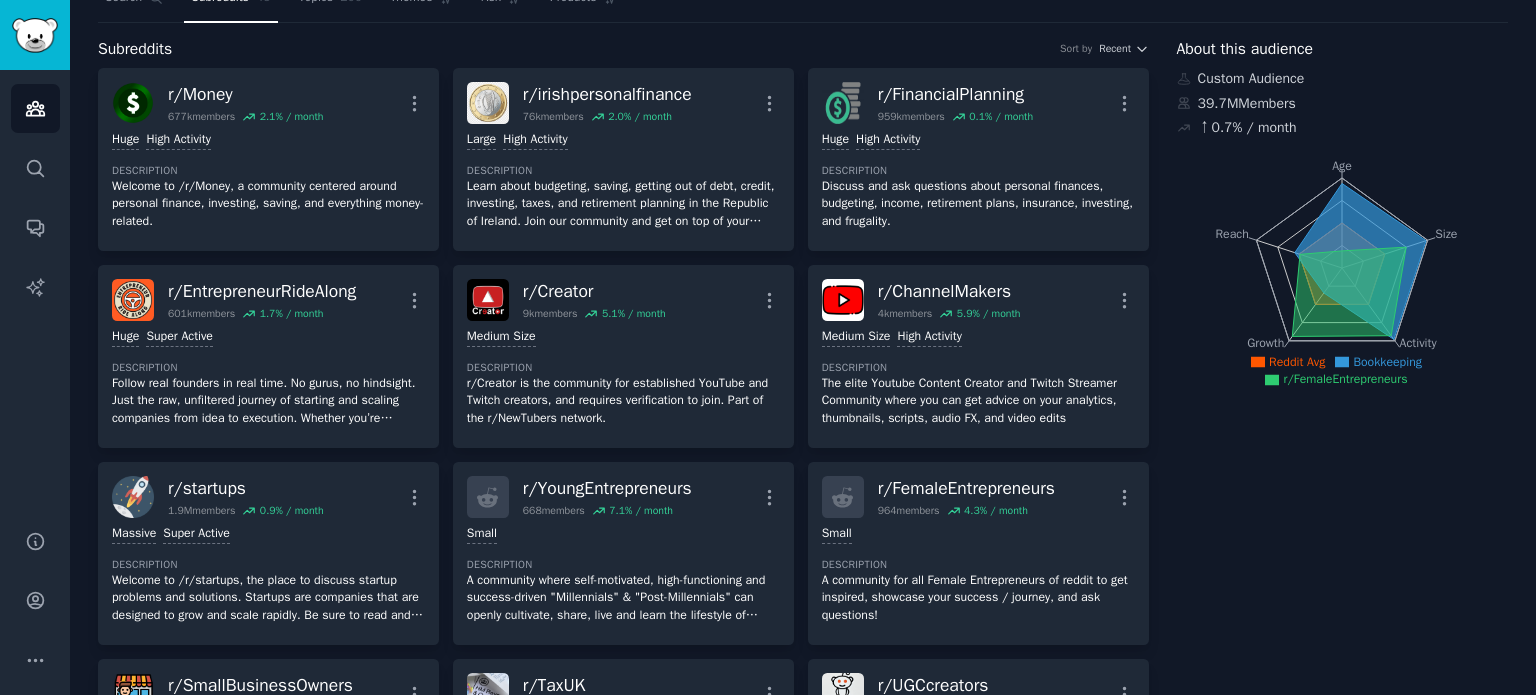 scroll, scrollTop: 0, scrollLeft: 0, axis: both 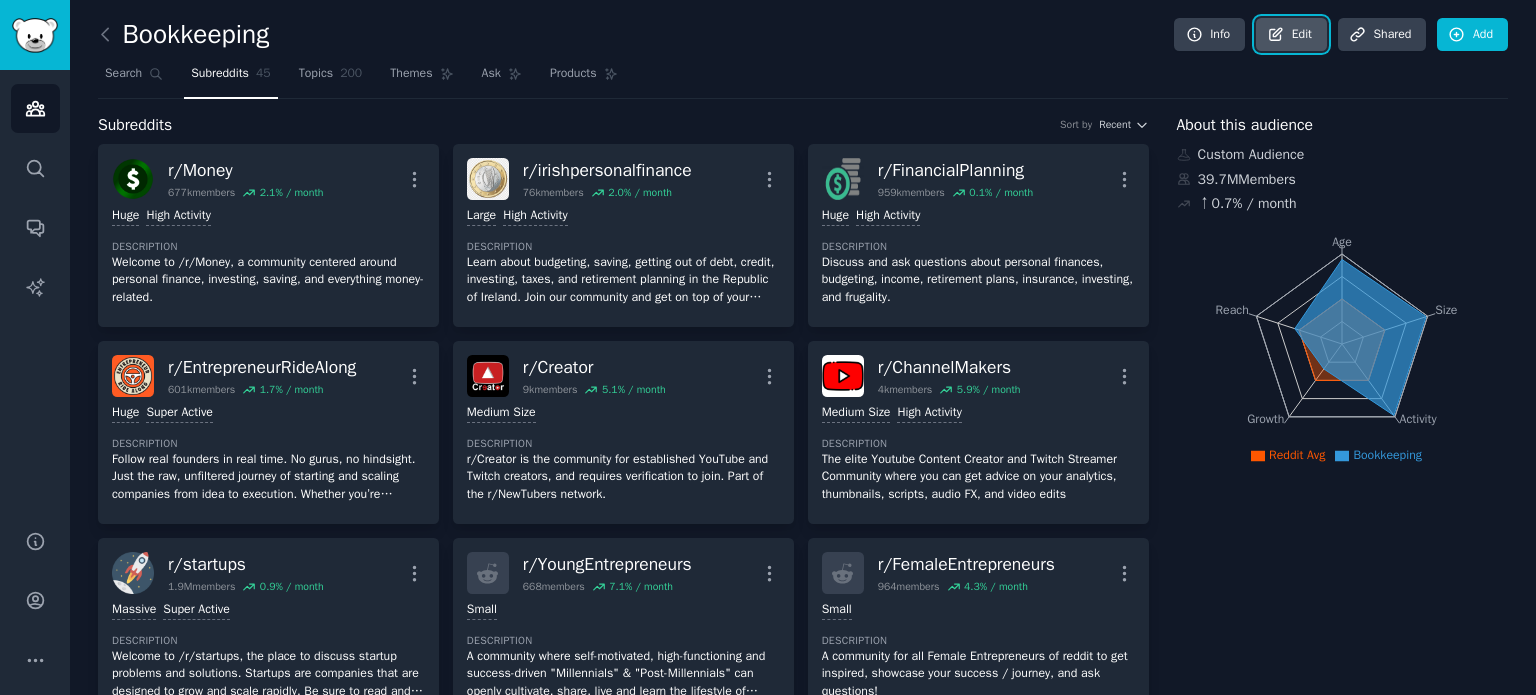 click on "Edit" at bounding box center (1291, 35) 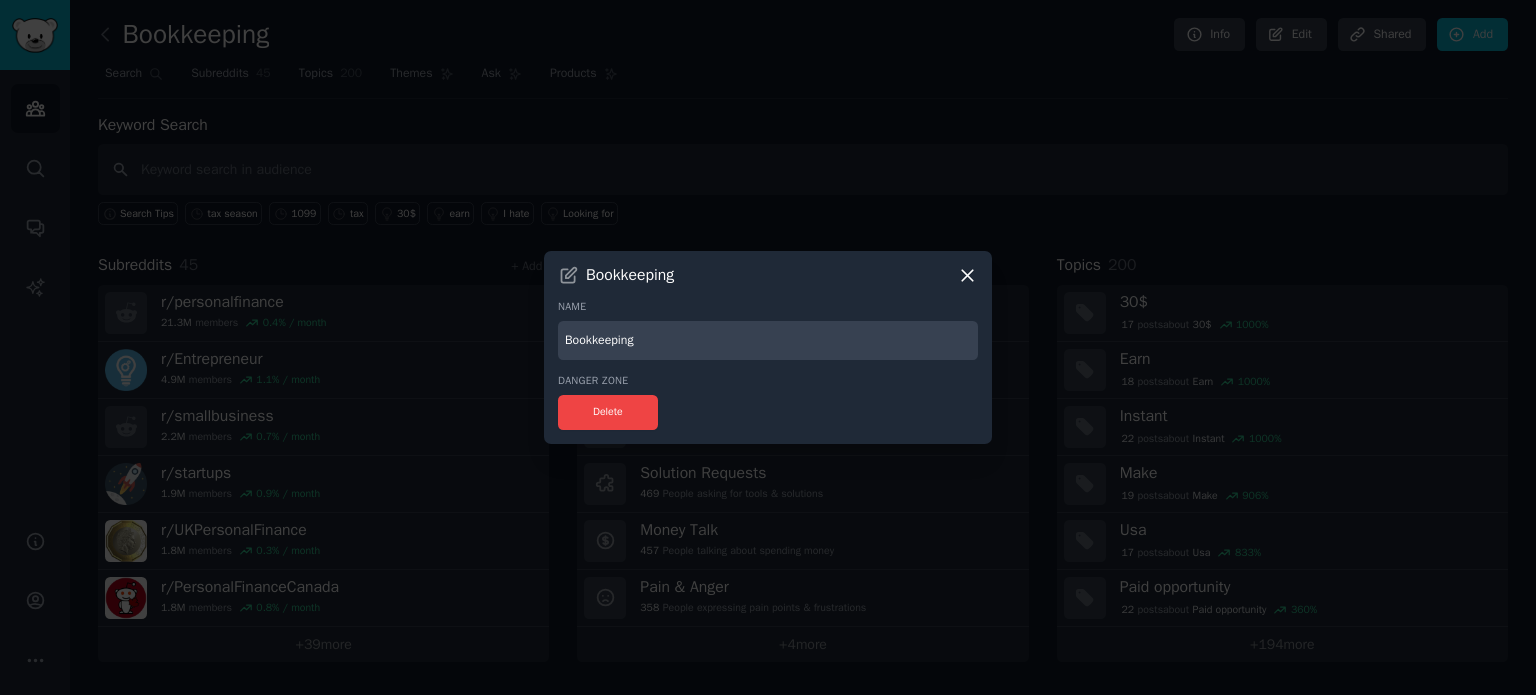 click 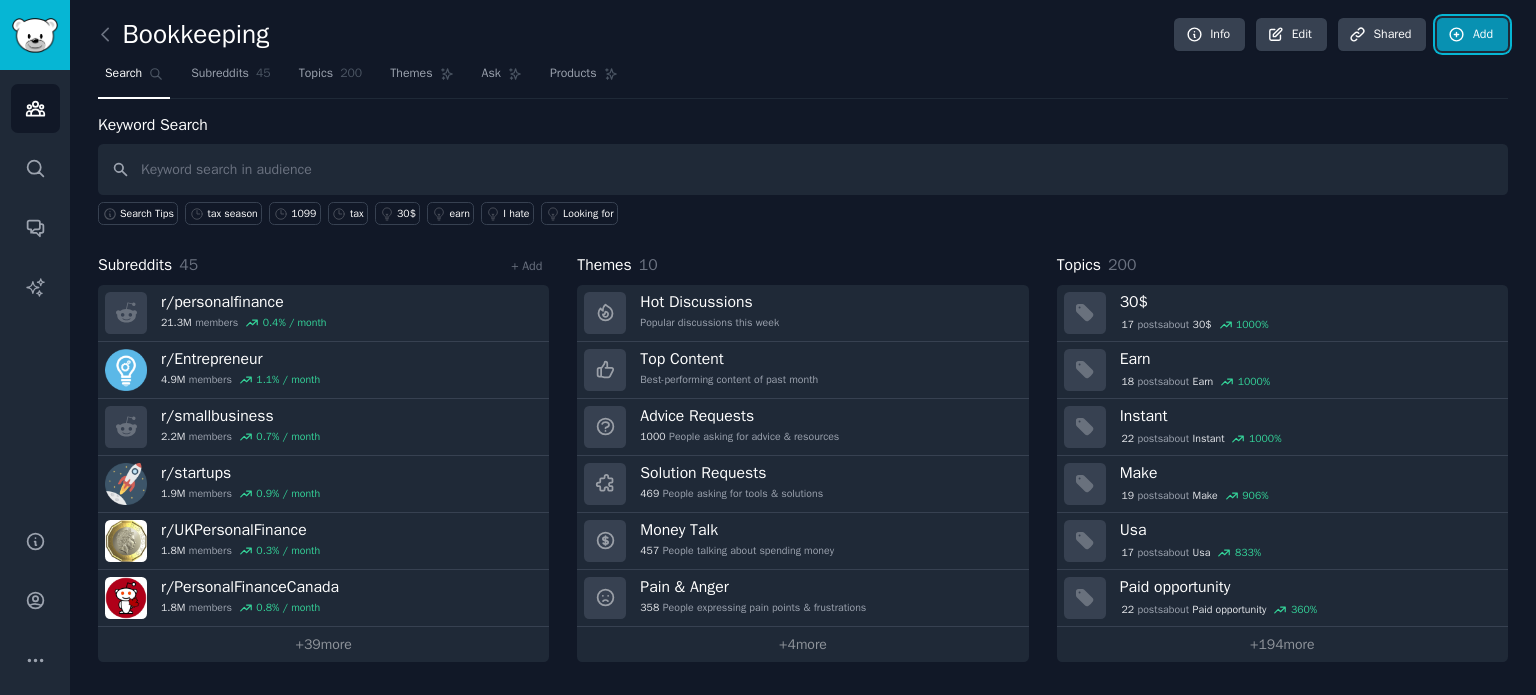 click on "Add" at bounding box center [1472, 35] 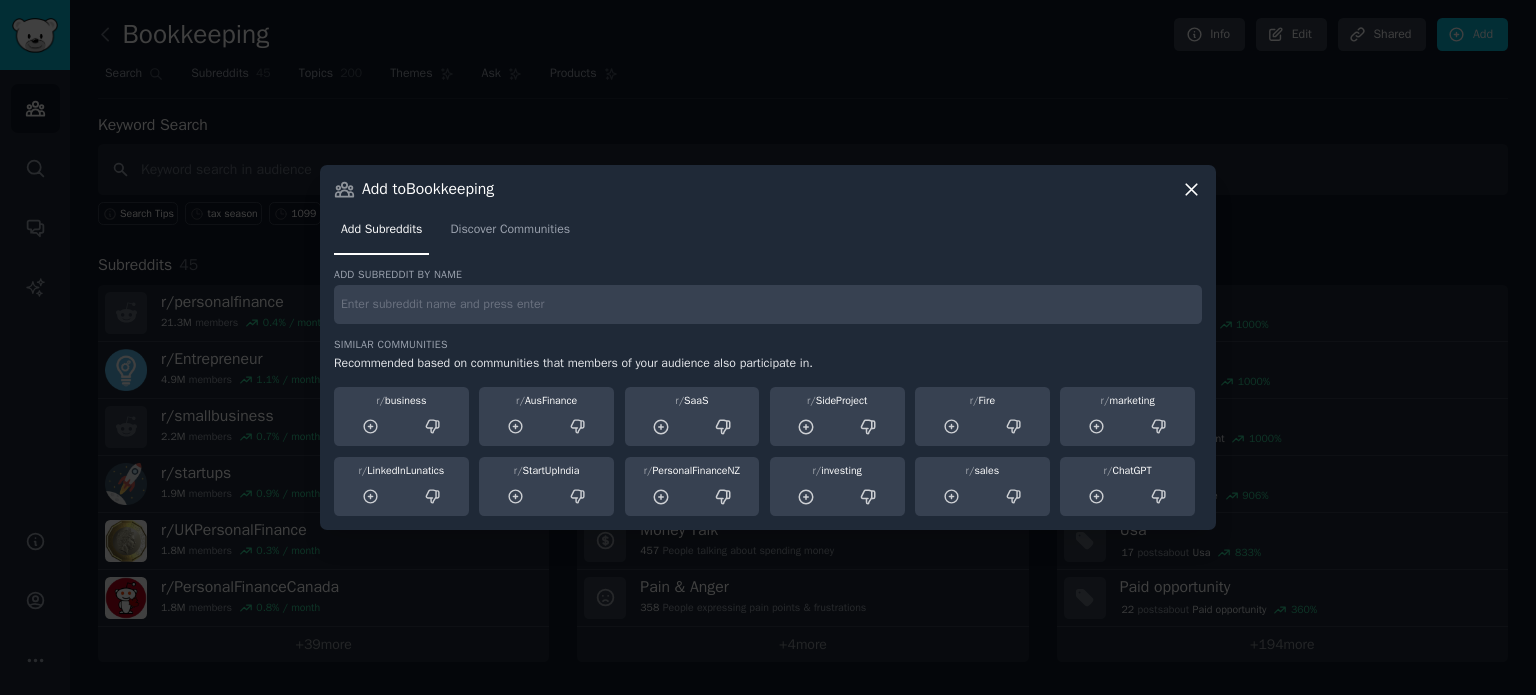click at bounding box center [768, 304] 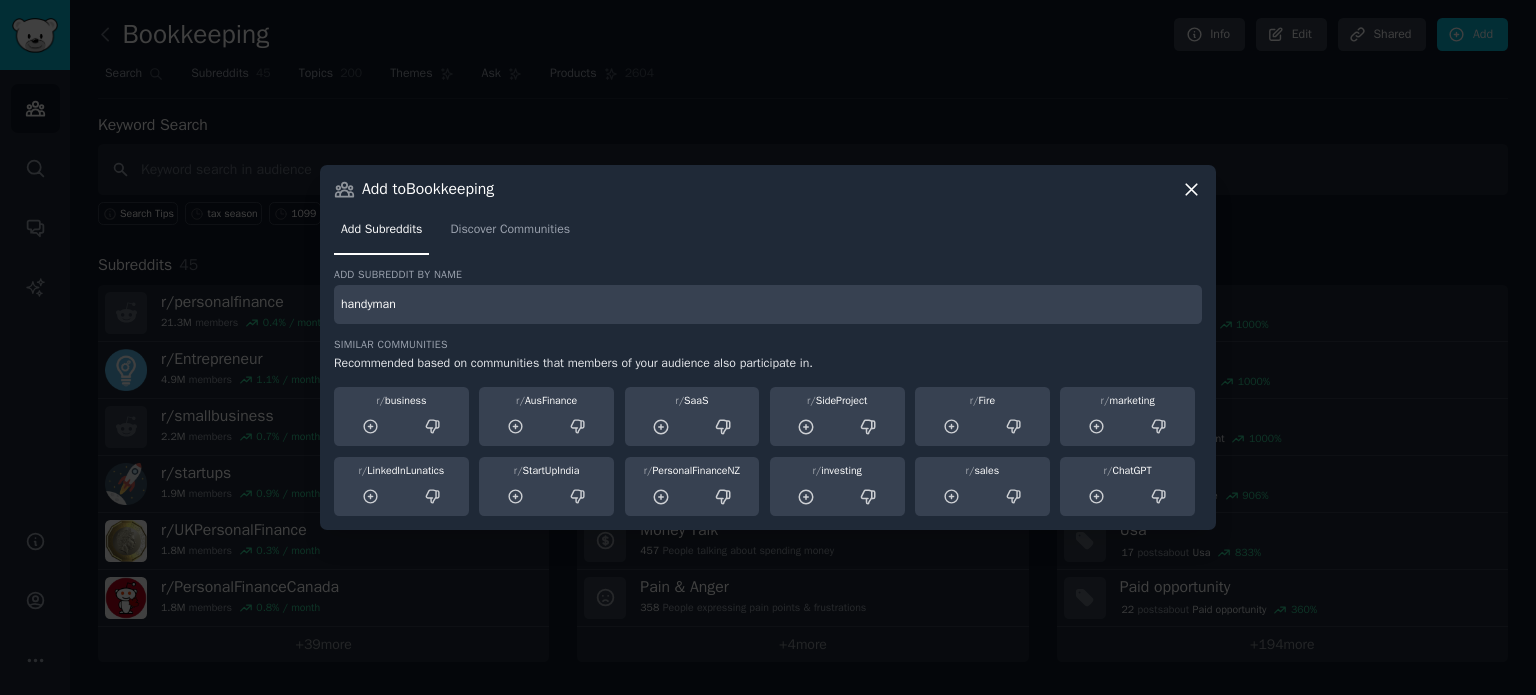 type on "handyman" 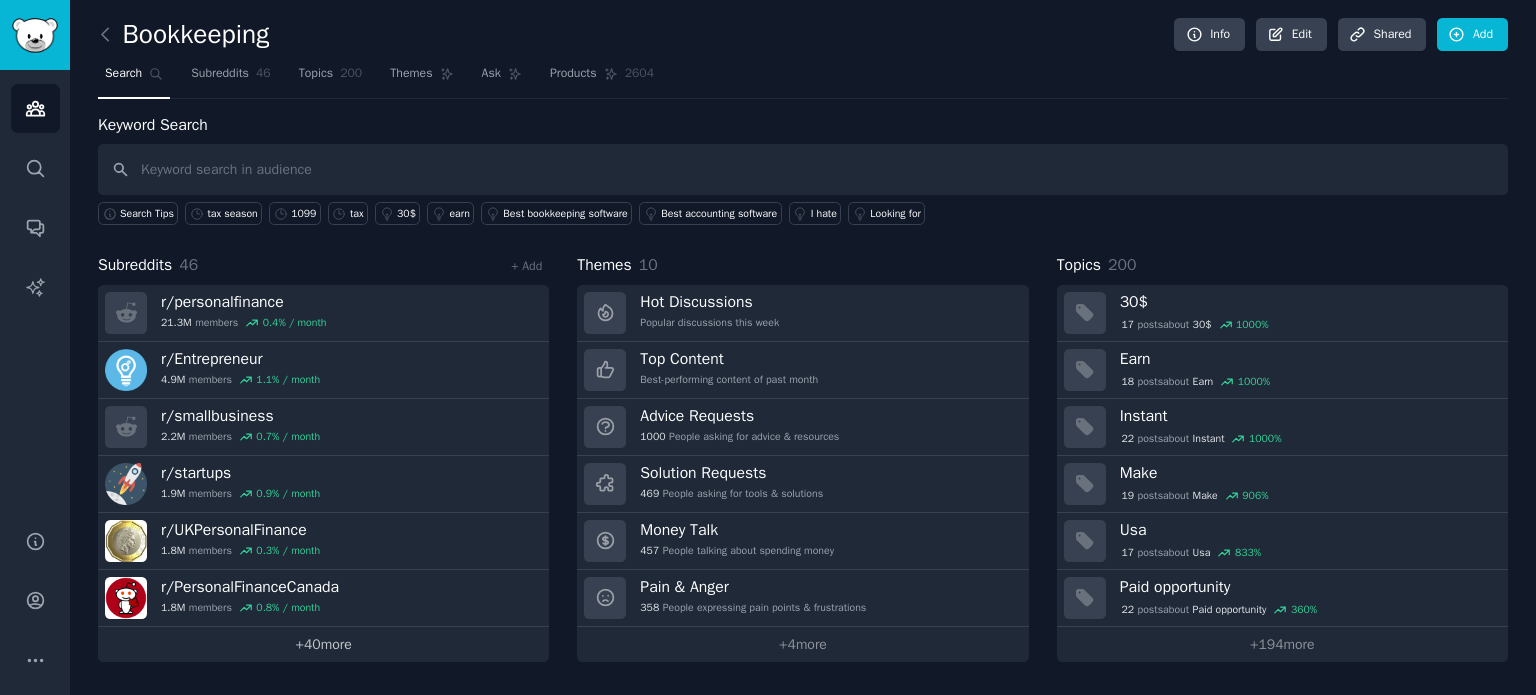 click on "+  40  more" at bounding box center (323, 644) 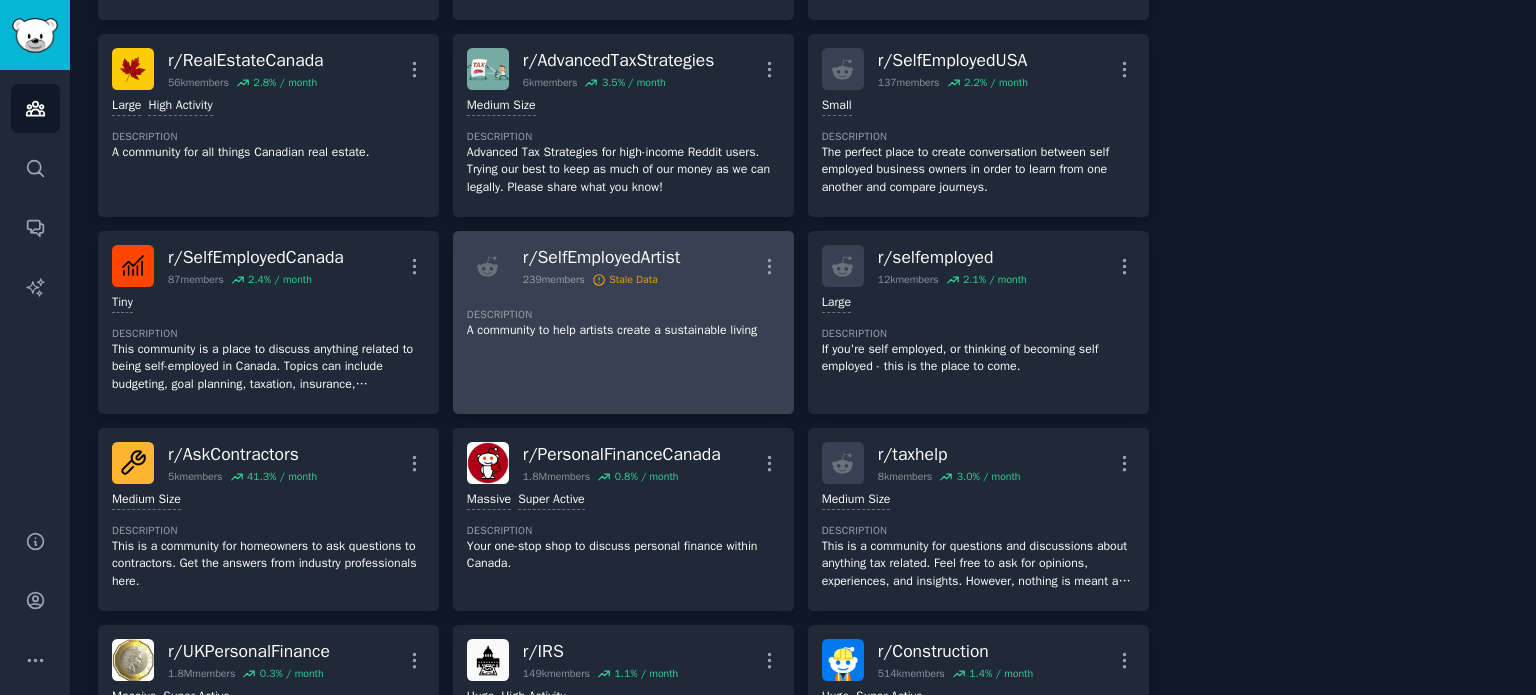 scroll, scrollTop: 1400, scrollLeft: 0, axis: vertical 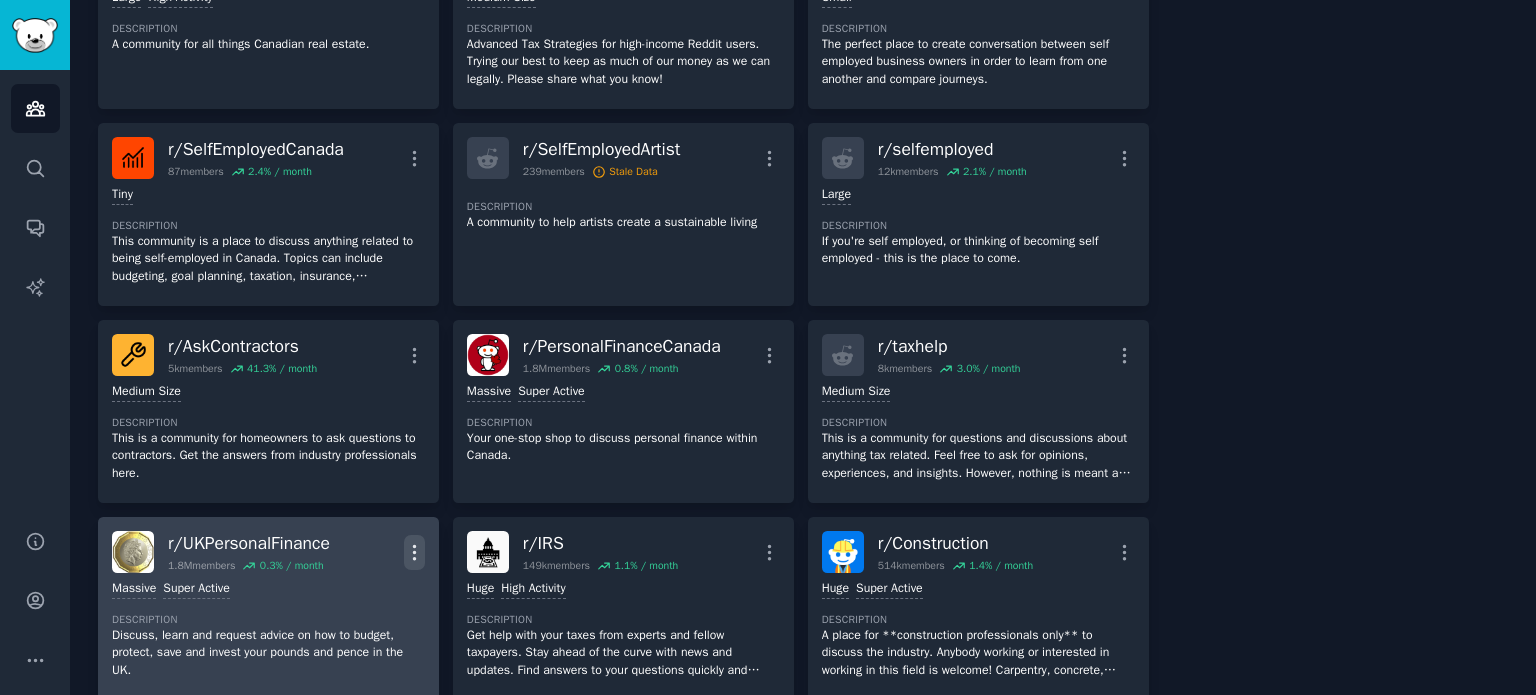 click 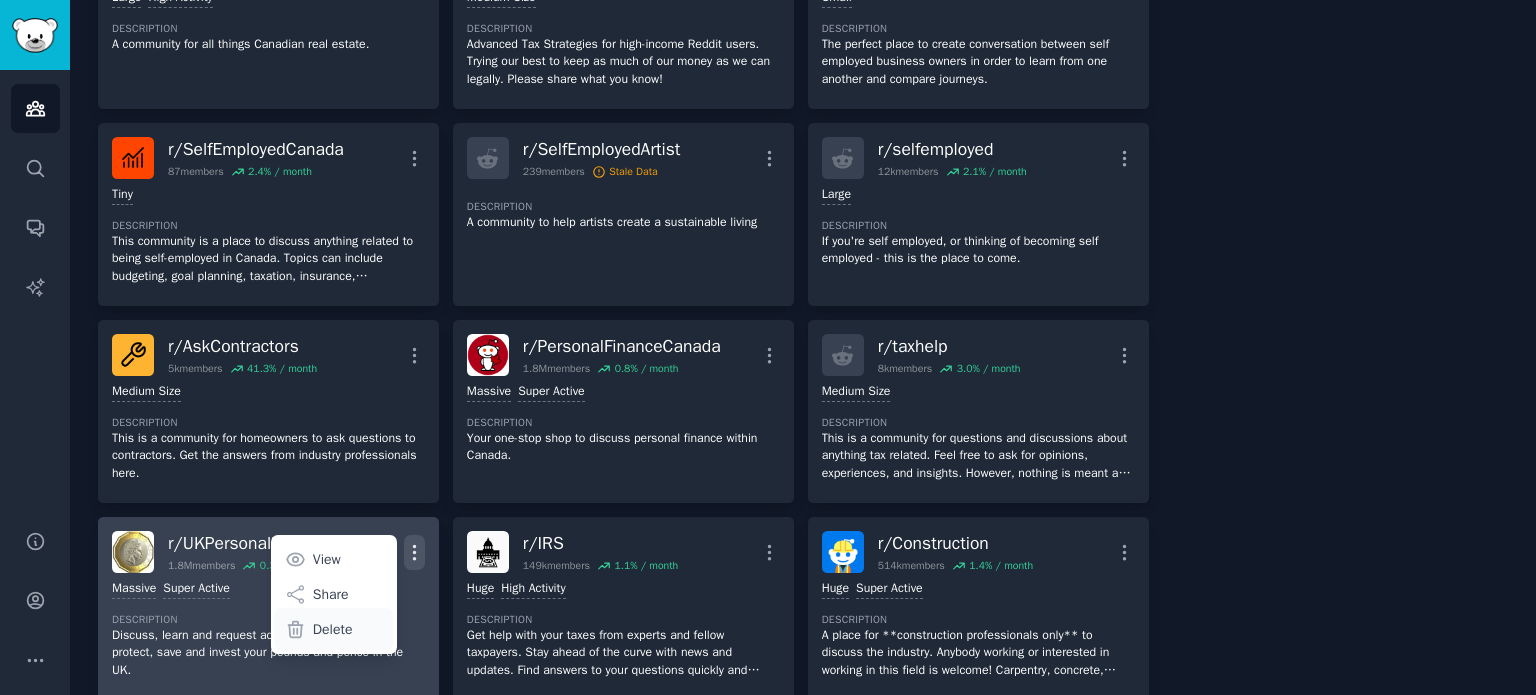 click on "Delete" at bounding box center (333, 629) 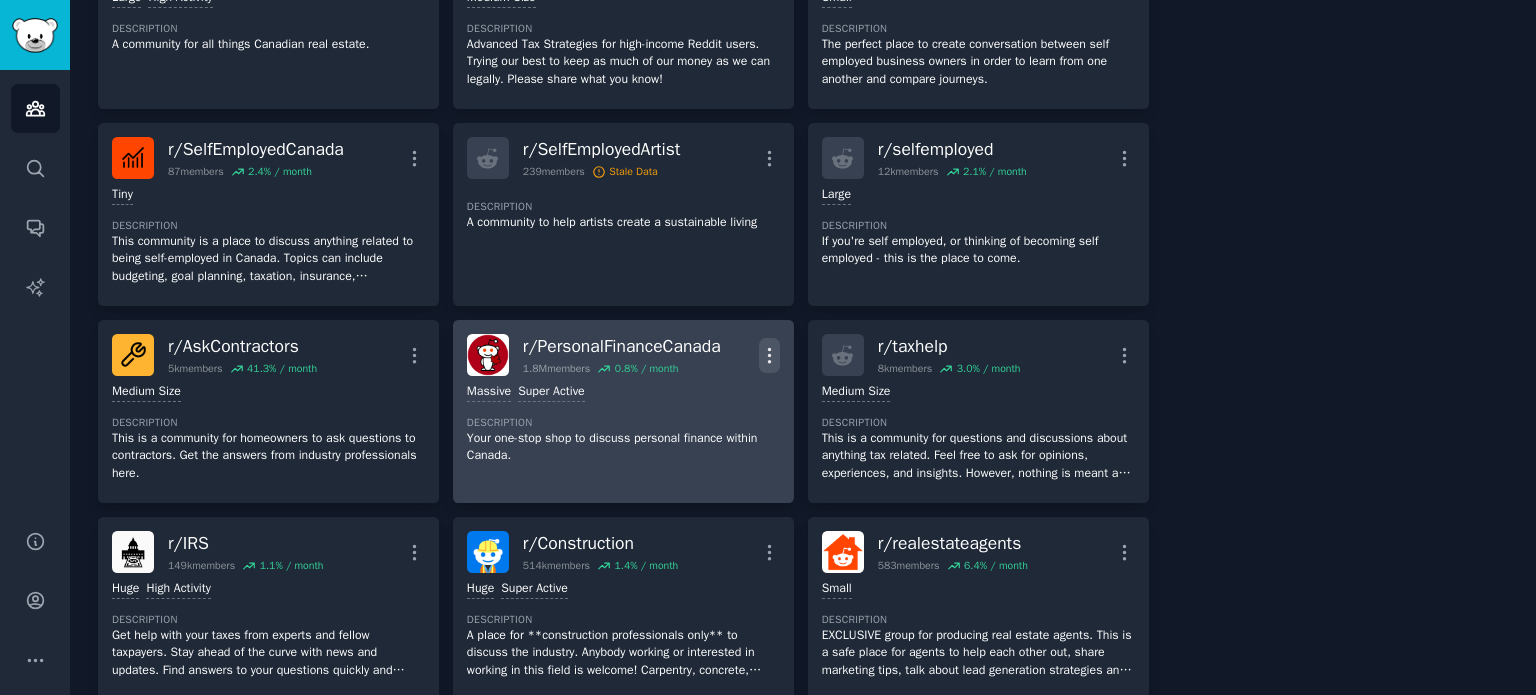 click 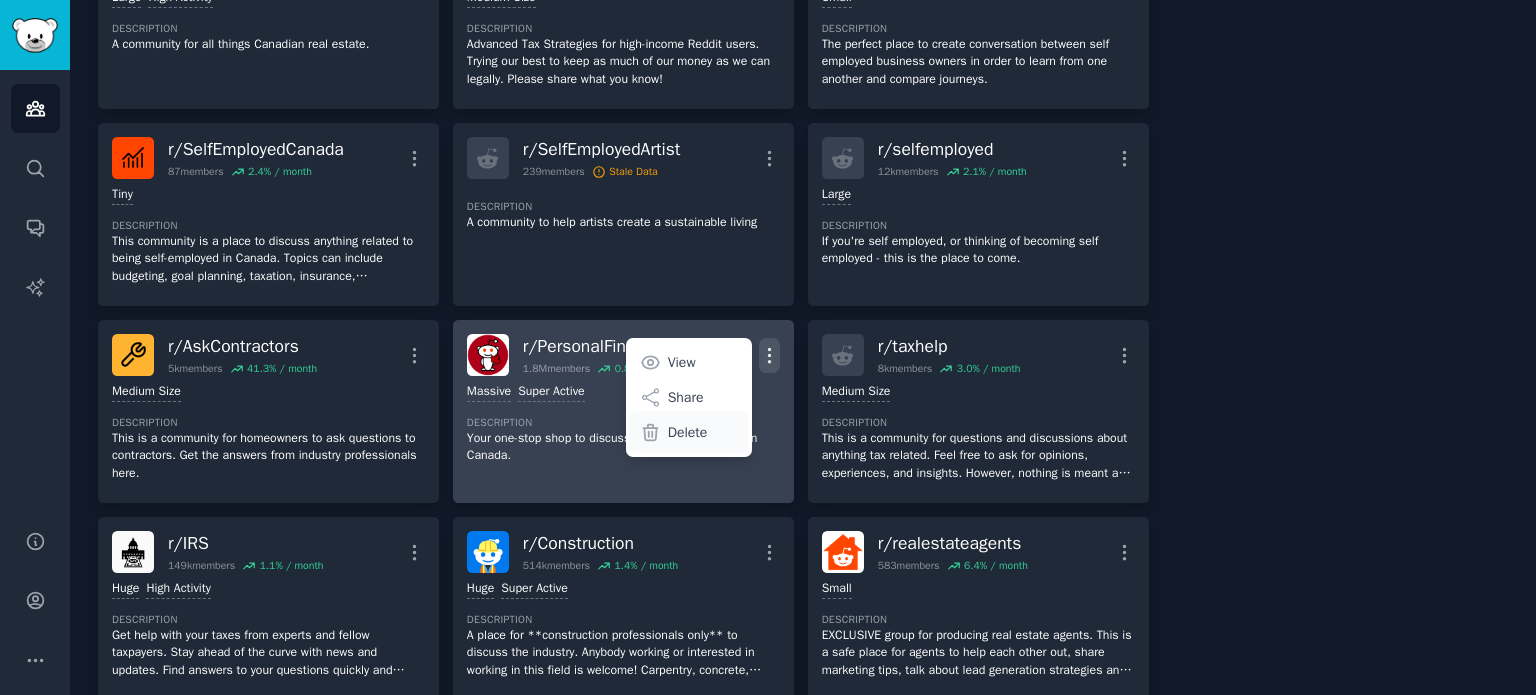 click on "Delete" at bounding box center [688, 432] 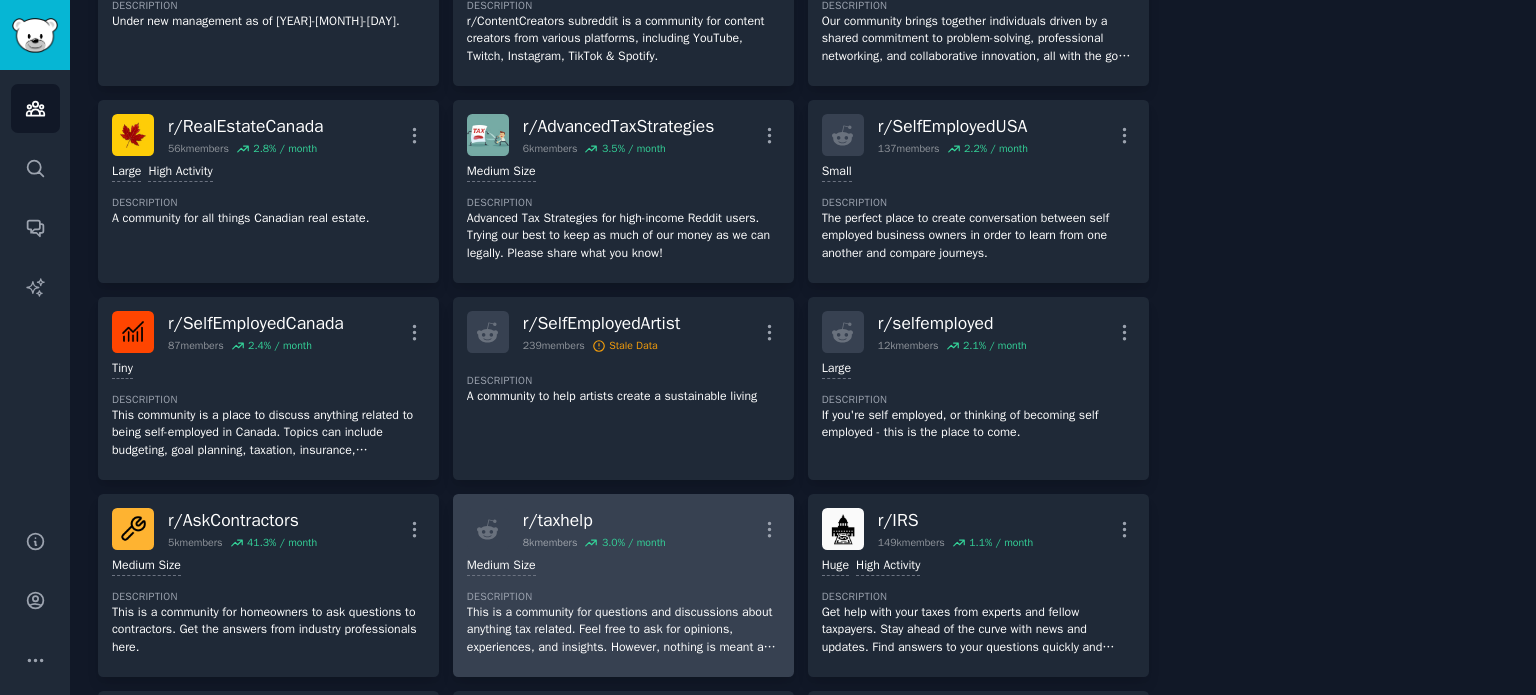 scroll, scrollTop: 1100, scrollLeft: 0, axis: vertical 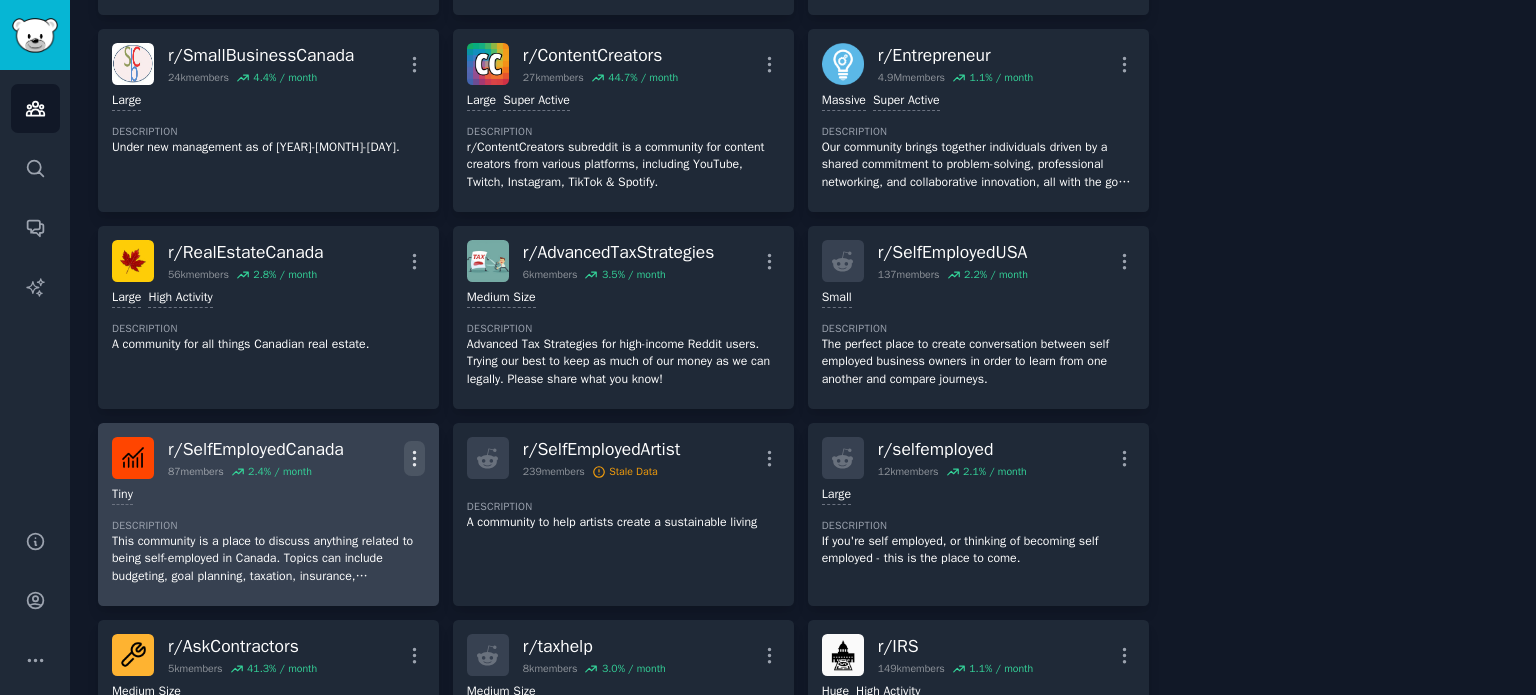 click 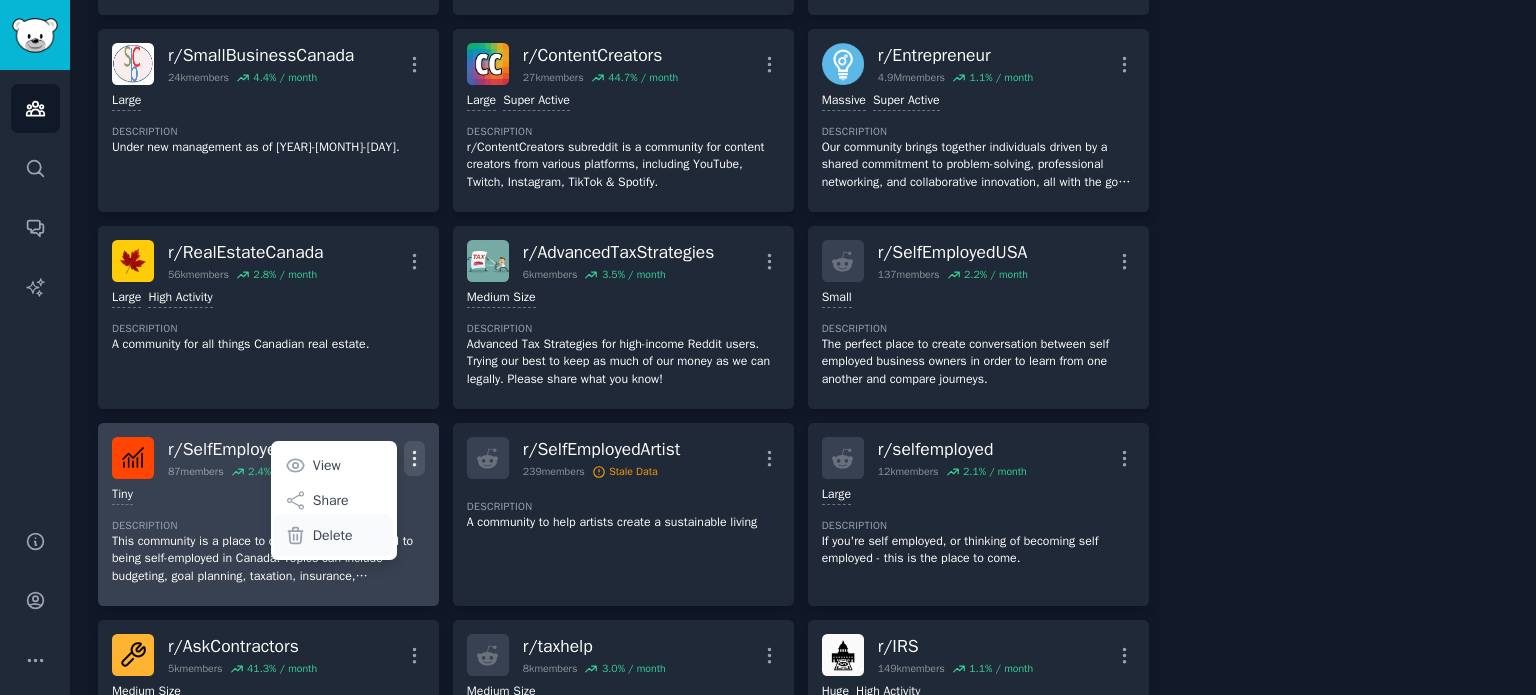 click on "Delete" at bounding box center (333, 535) 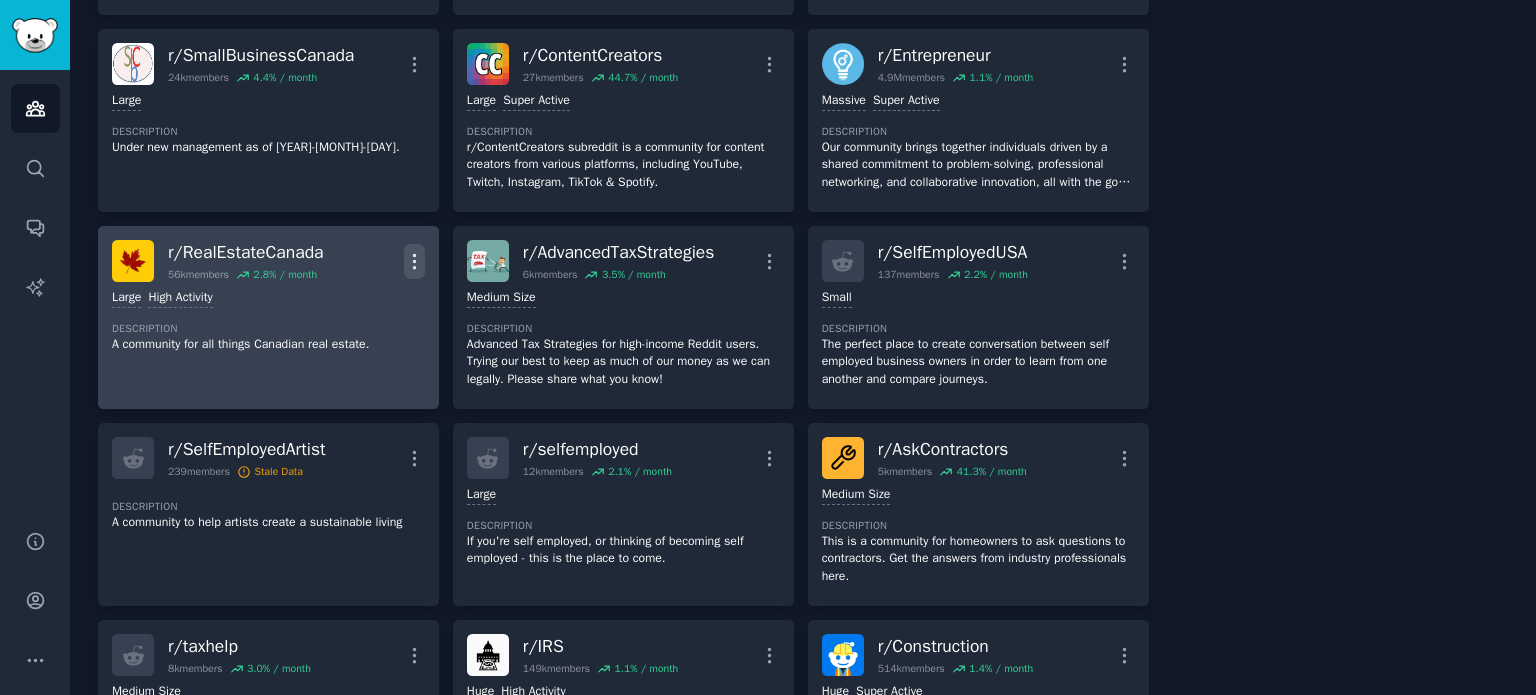 click 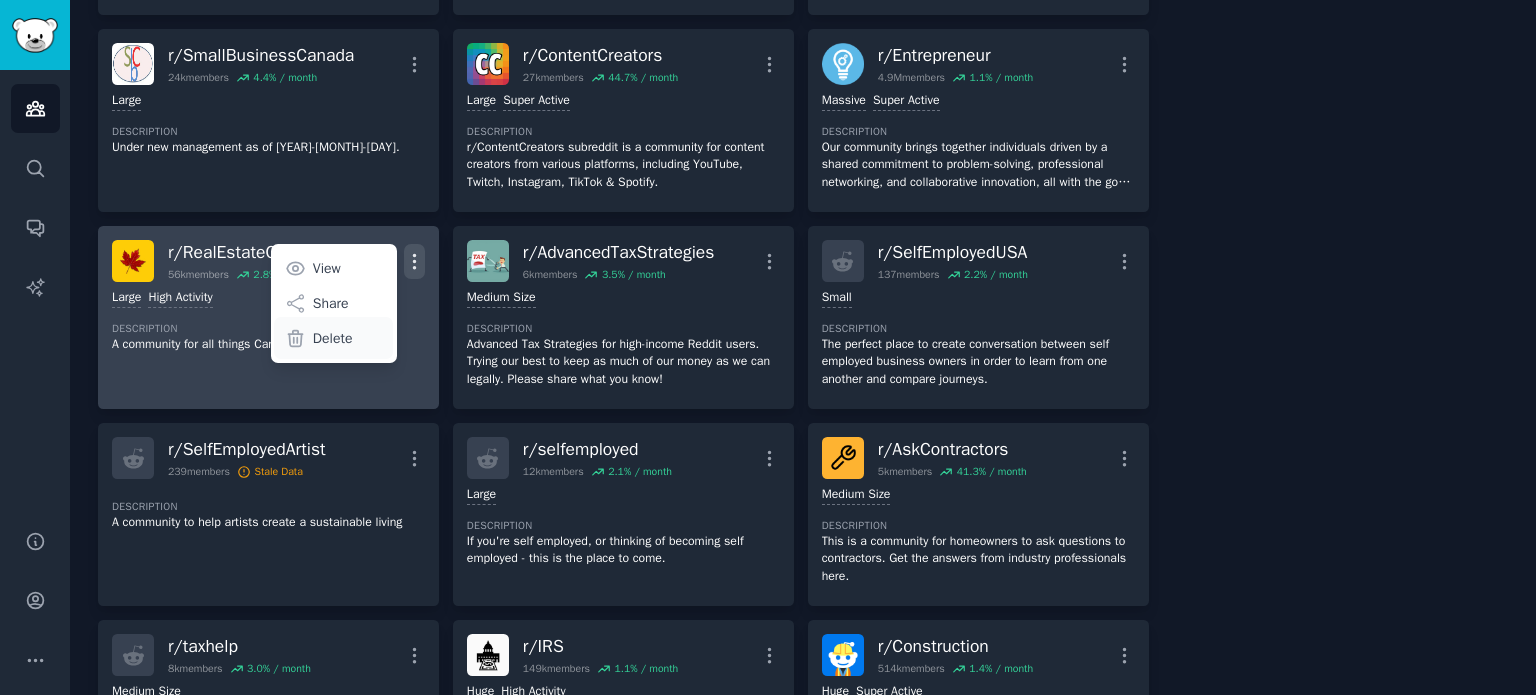 click on "Delete" at bounding box center (333, 338) 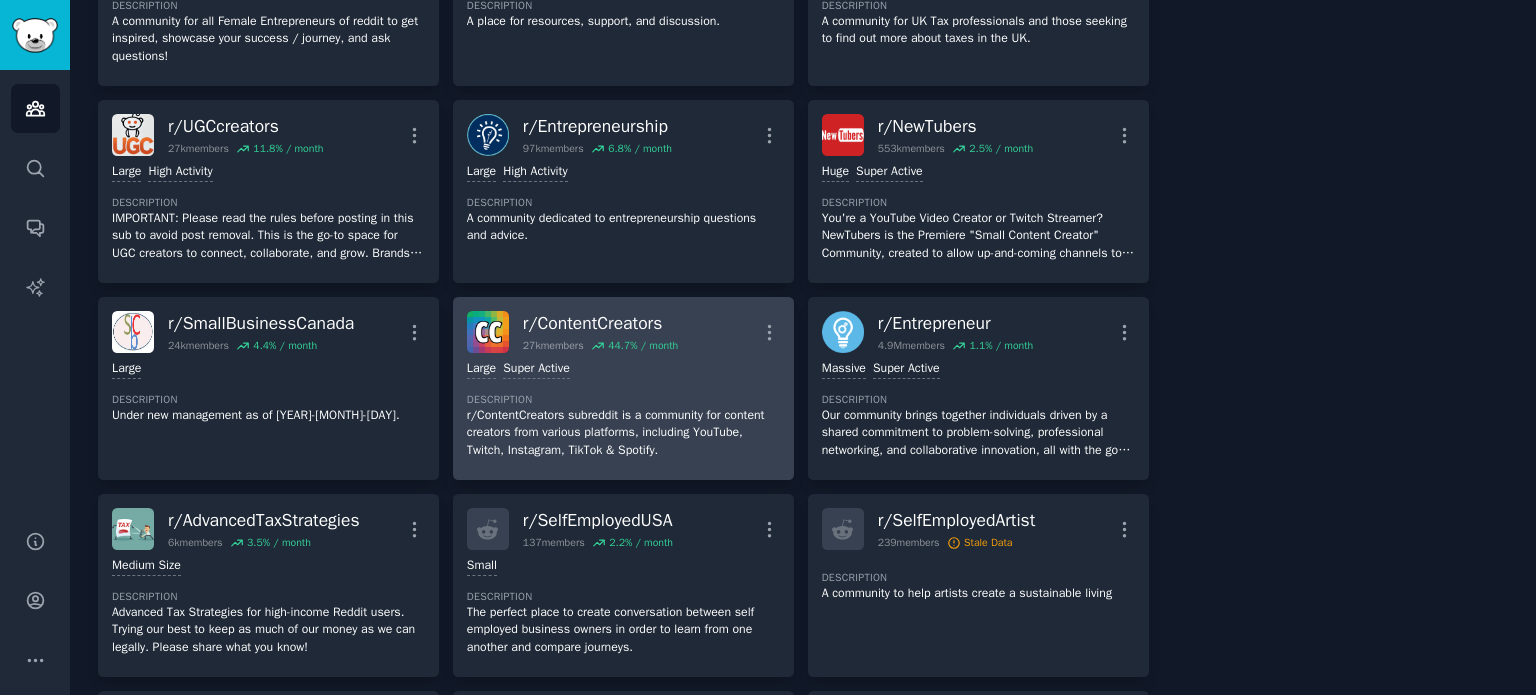 scroll, scrollTop: 800, scrollLeft: 0, axis: vertical 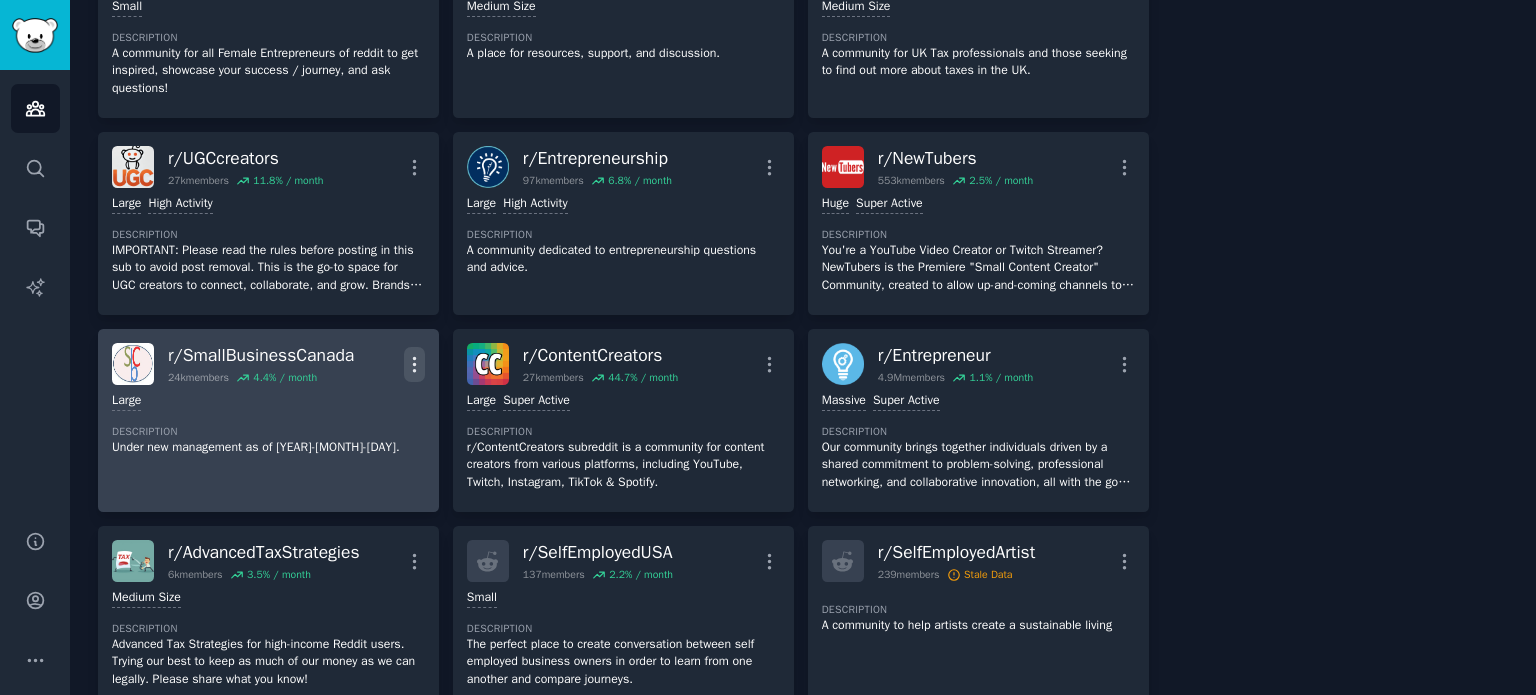 click 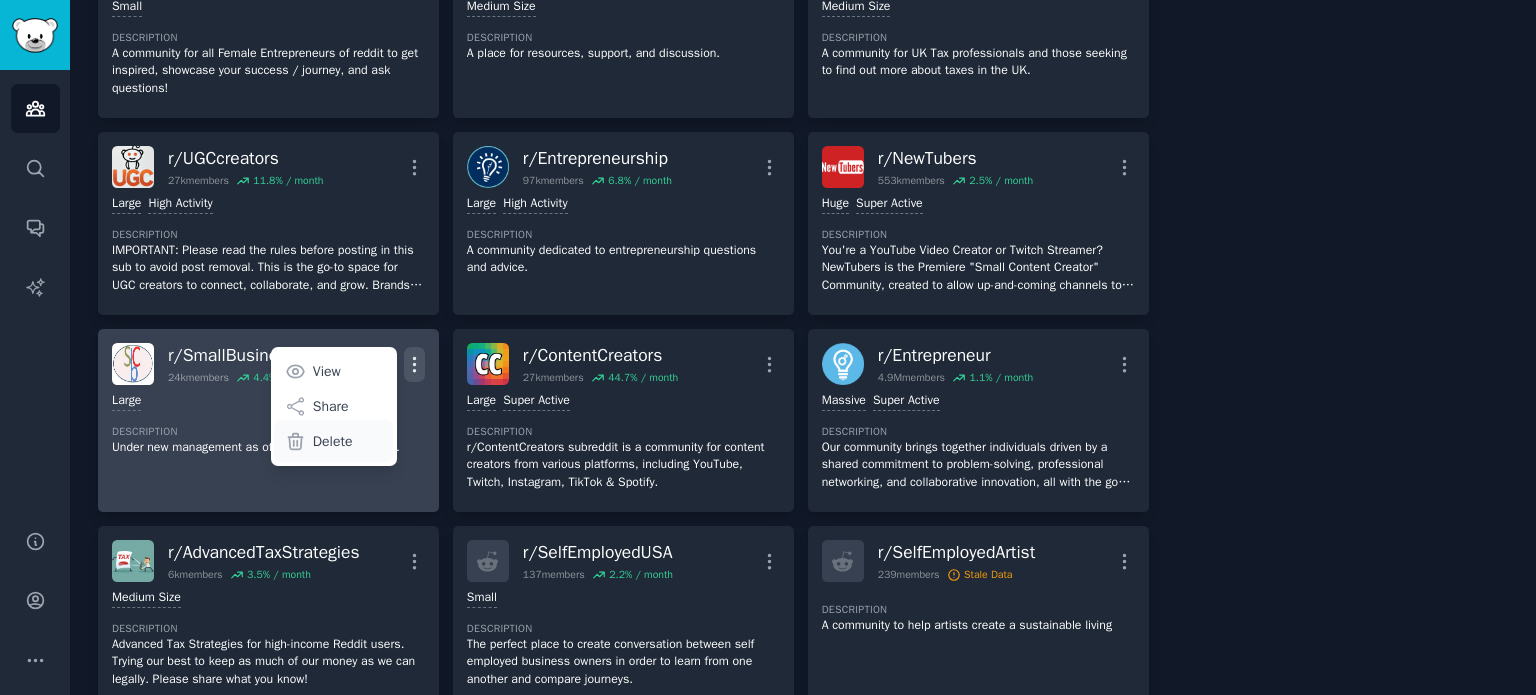 click on "Delete" at bounding box center (333, 441) 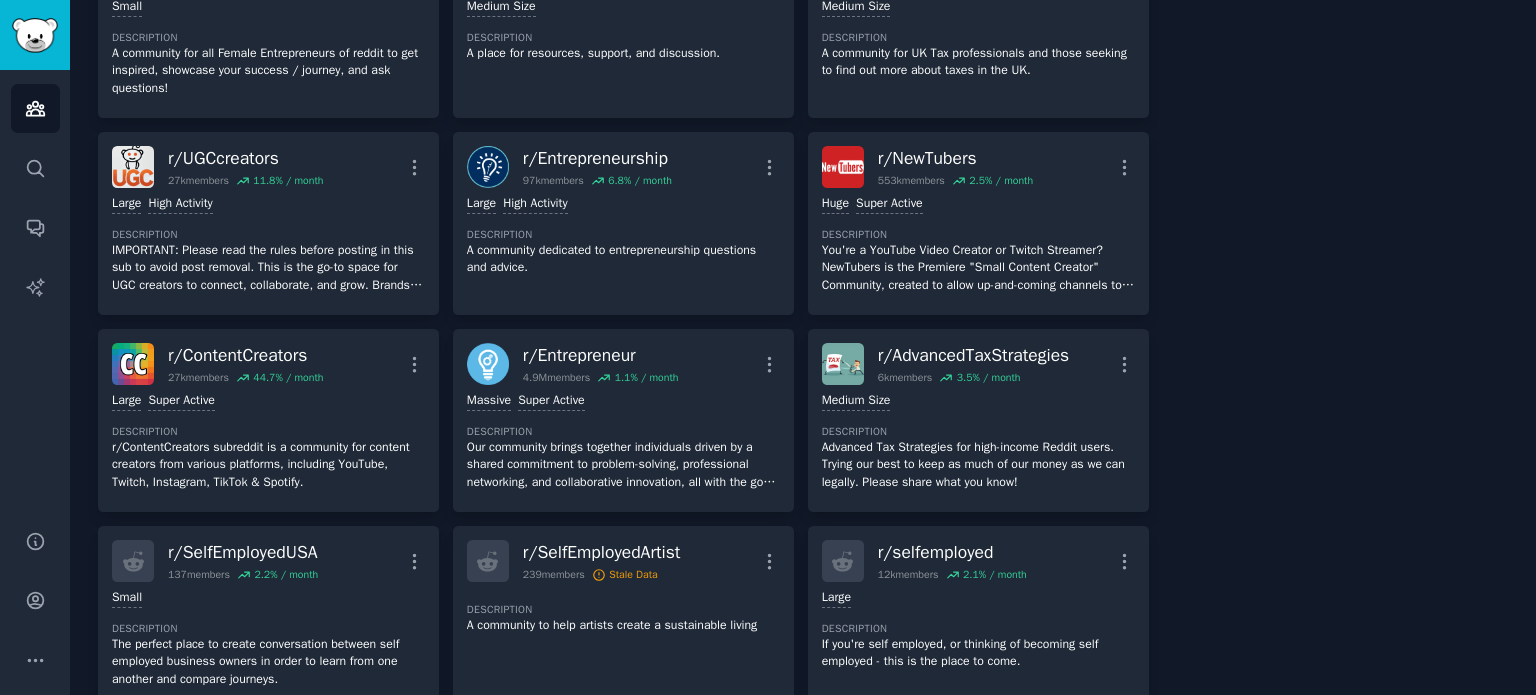scroll, scrollTop: 300, scrollLeft: 0, axis: vertical 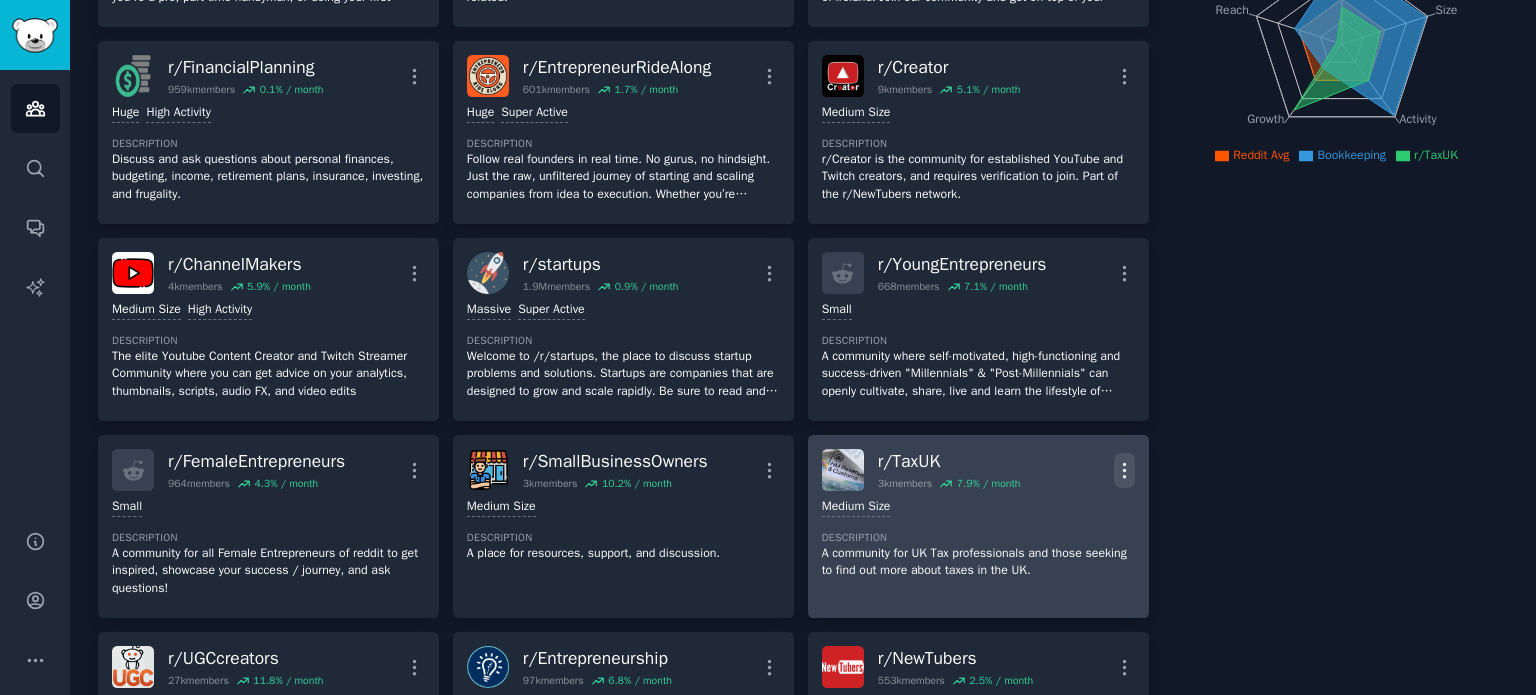 click 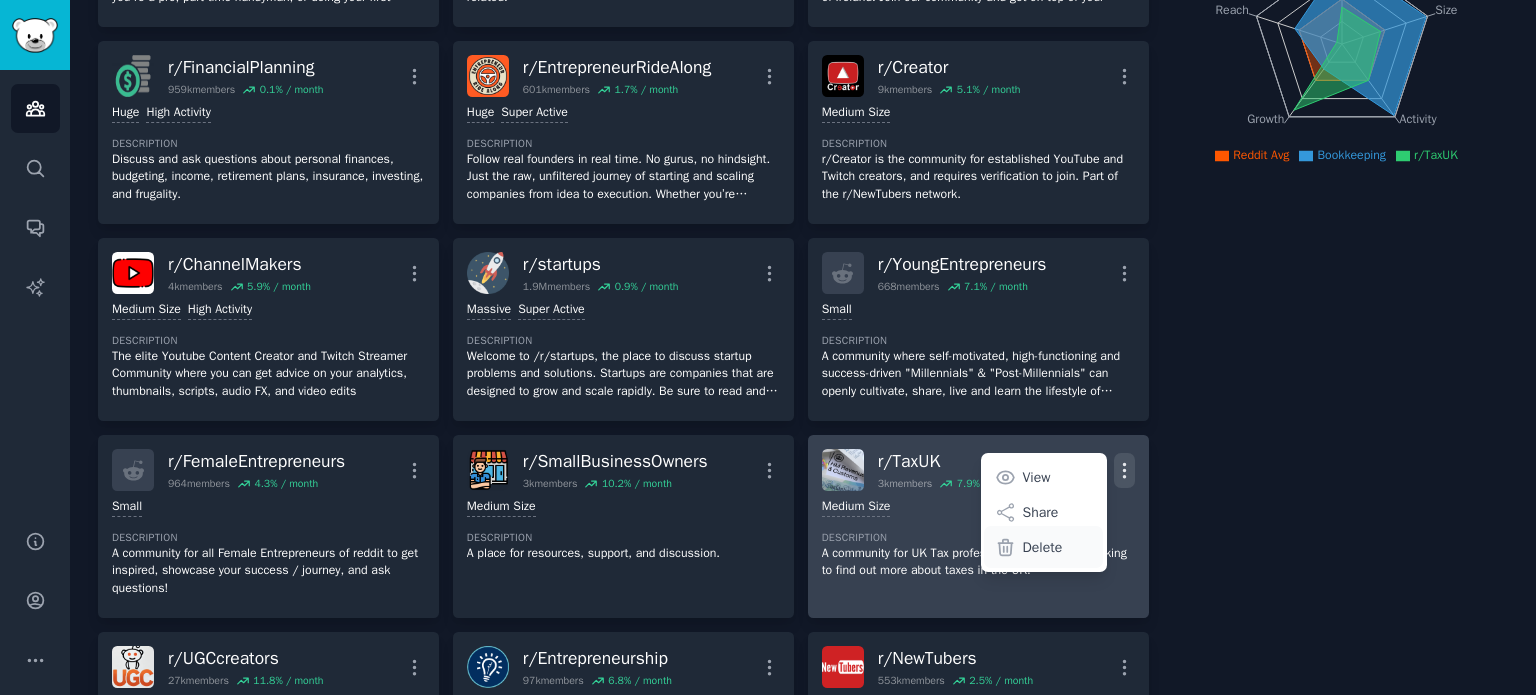 click on "Delete" at bounding box center (1043, 547) 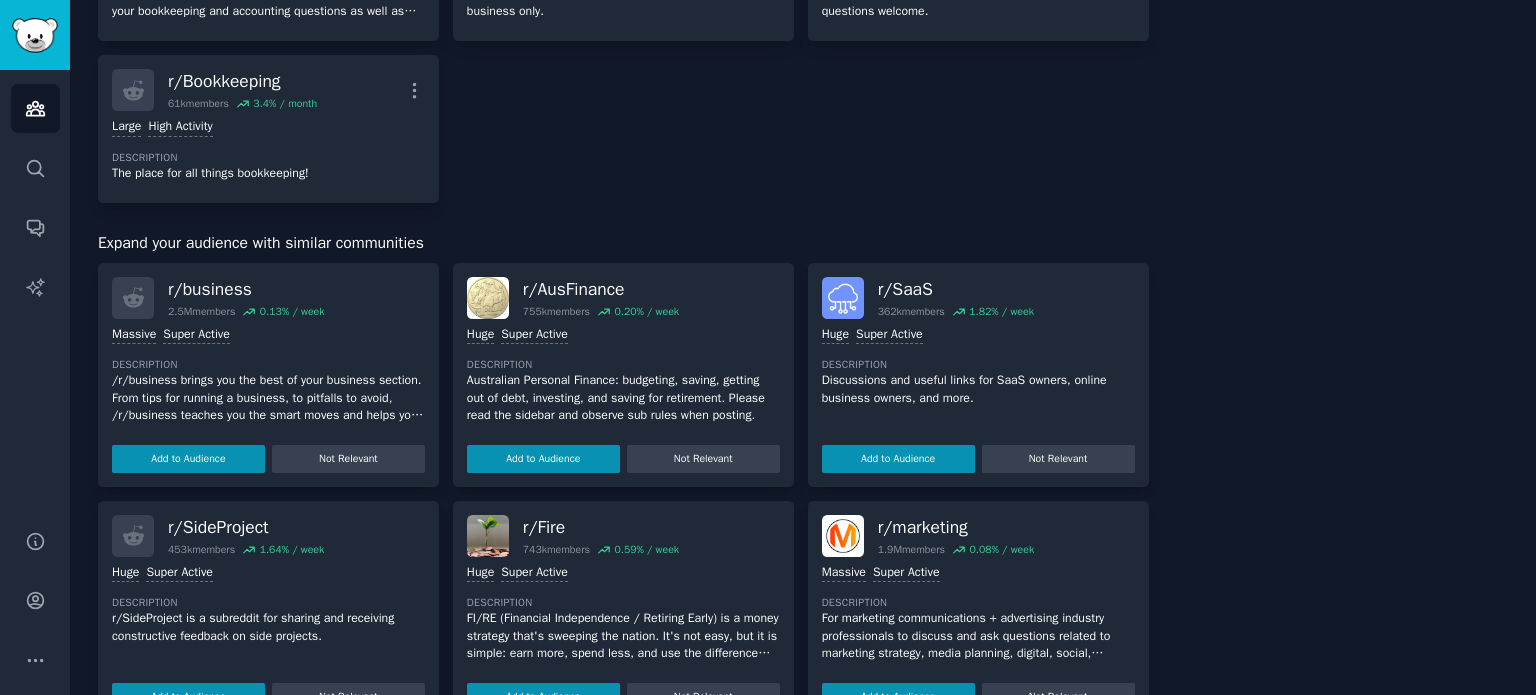scroll, scrollTop: 2800, scrollLeft: 0, axis: vertical 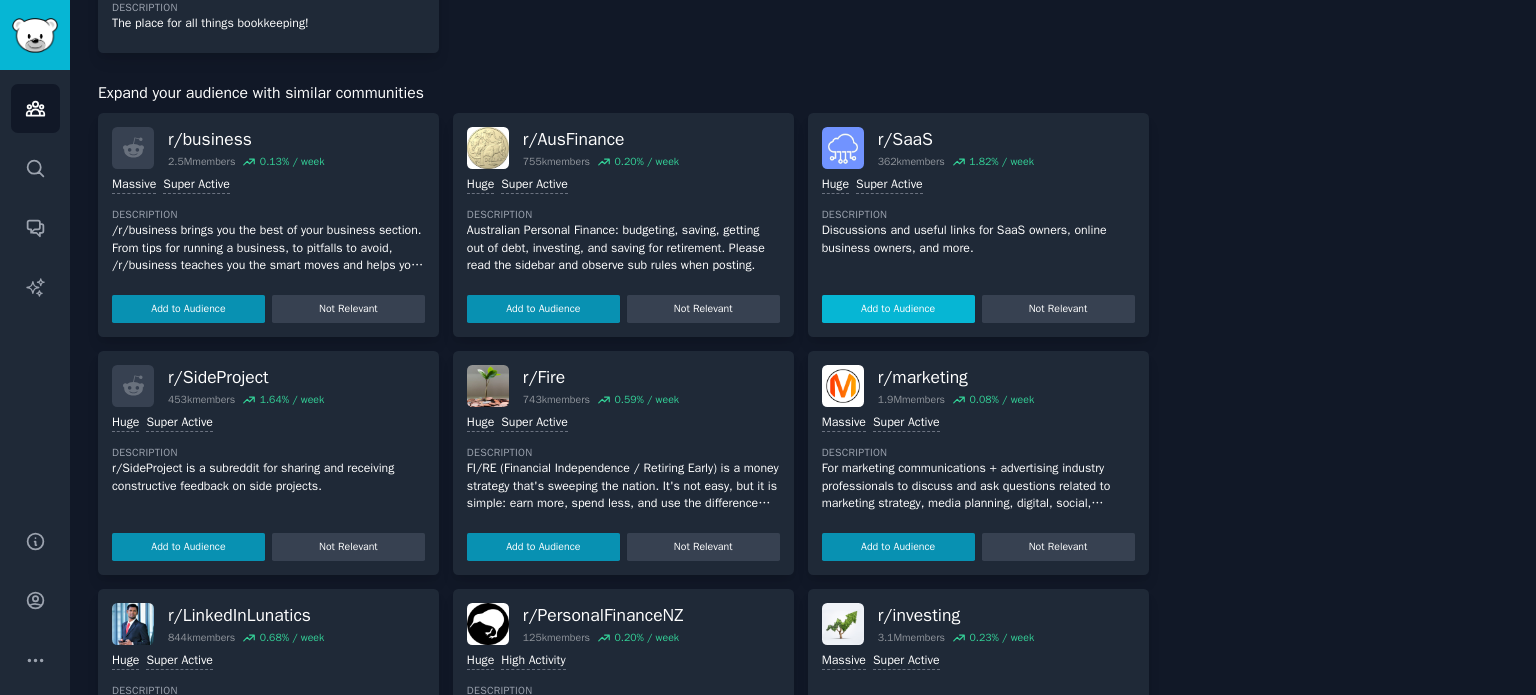 click on "Add to Audience" at bounding box center (898, 309) 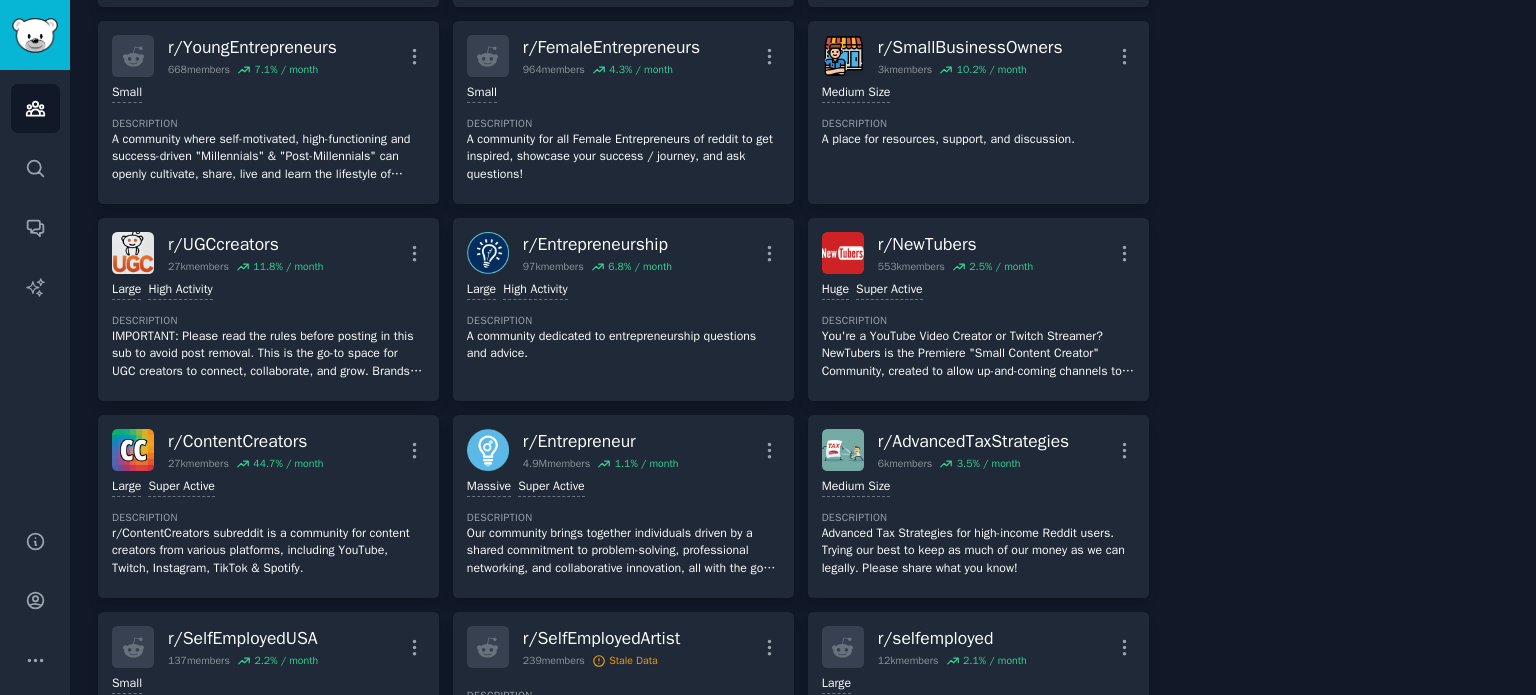 scroll, scrollTop: 0, scrollLeft: 0, axis: both 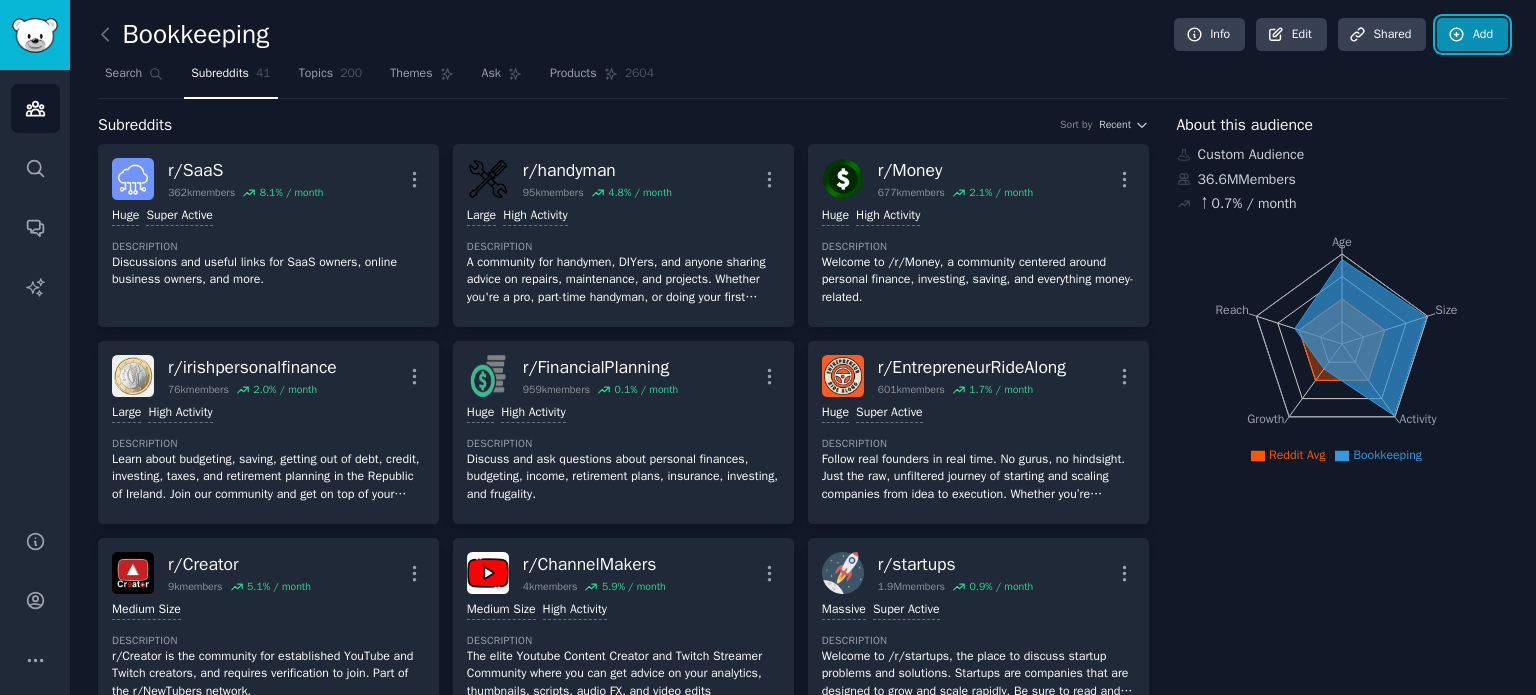 click on "Add" at bounding box center [1472, 35] 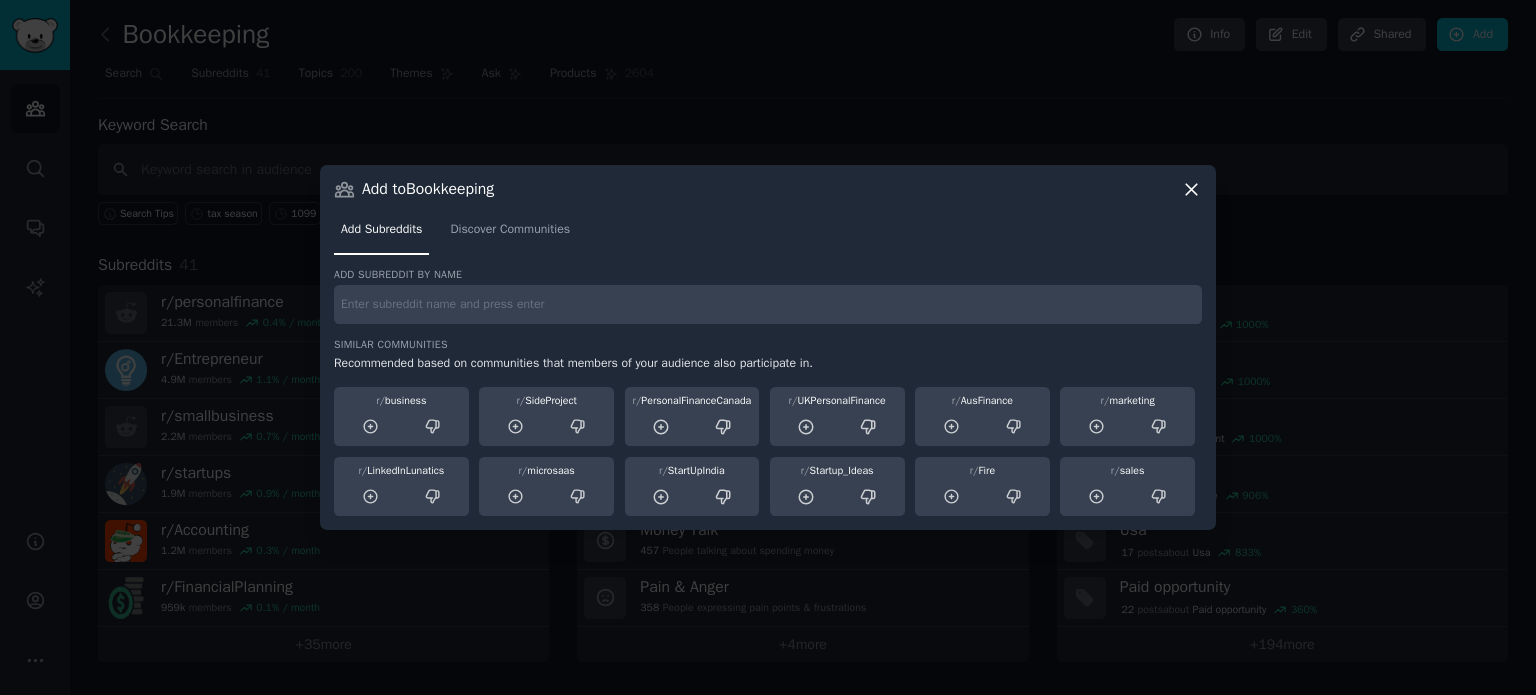 click at bounding box center [768, 304] 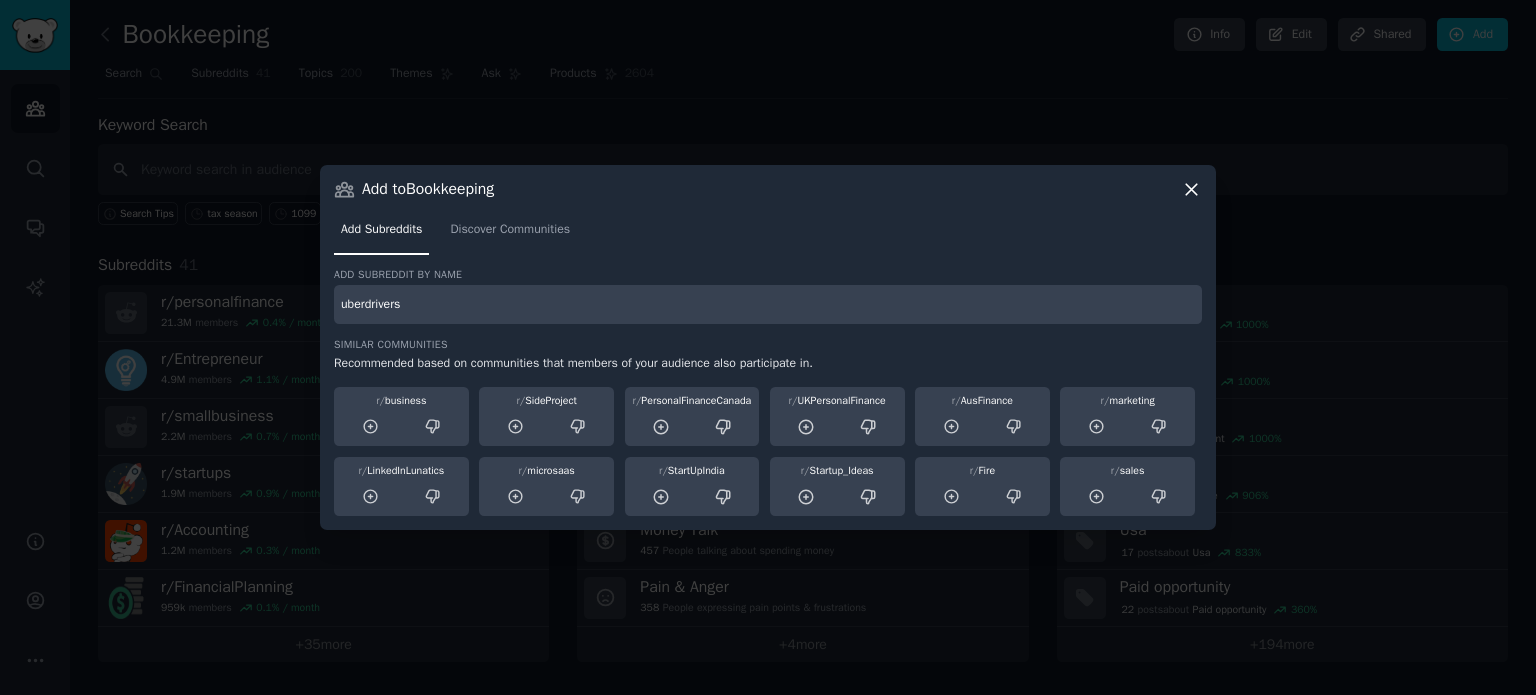 type on "uberdrivers" 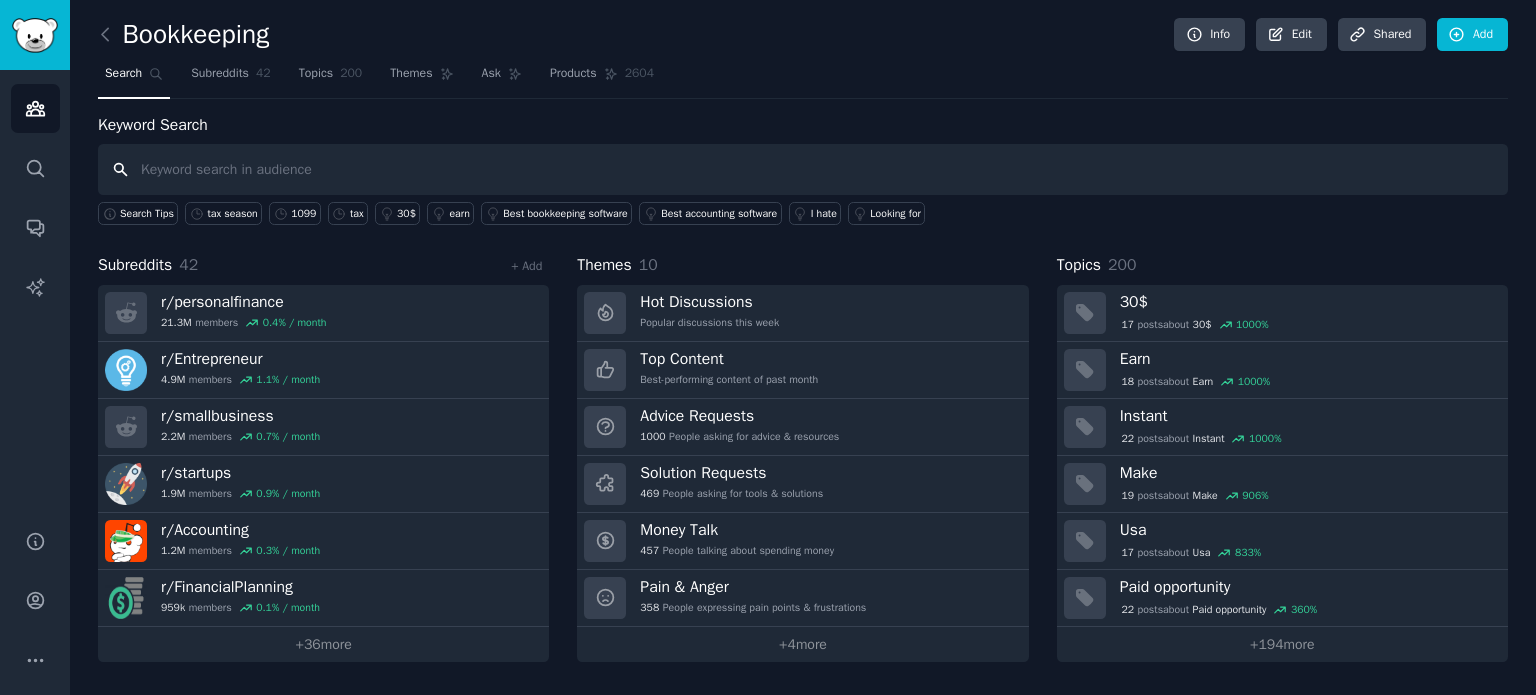 click at bounding box center (803, 169) 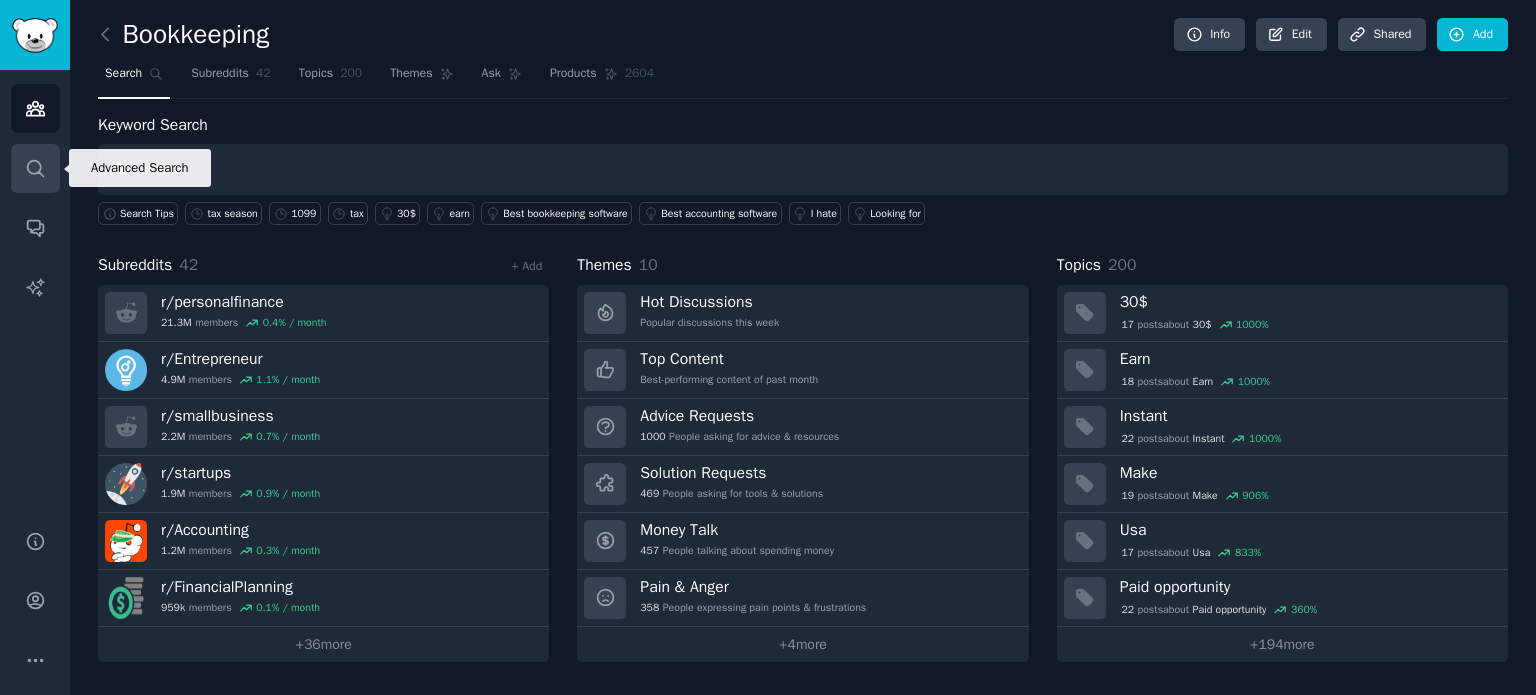 drag, startPoint x: 204, startPoint y: 172, endPoint x: 48, endPoint y: 168, distance: 156.05127 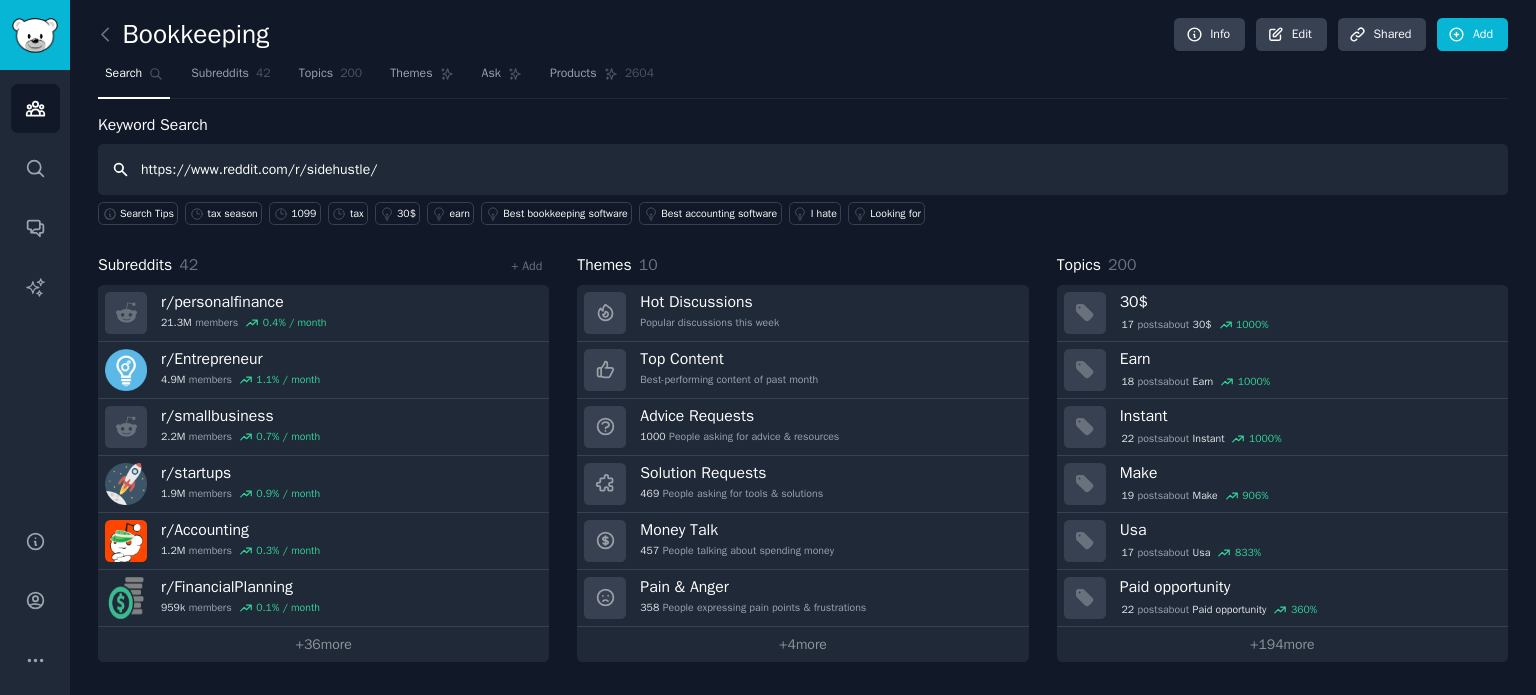 drag, startPoint x: 304, startPoint y: 170, endPoint x: 92, endPoint y: 170, distance: 212 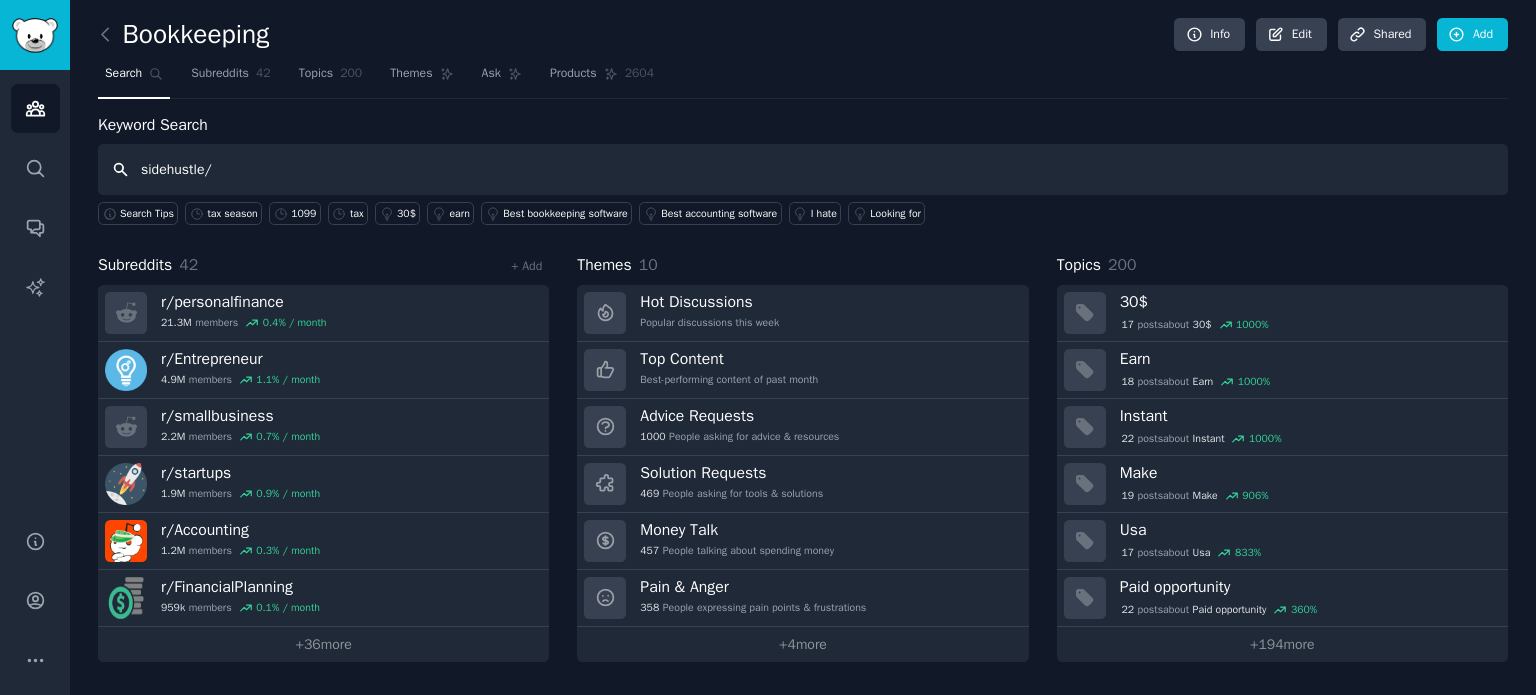 click on "sidehustle/" at bounding box center (803, 169) 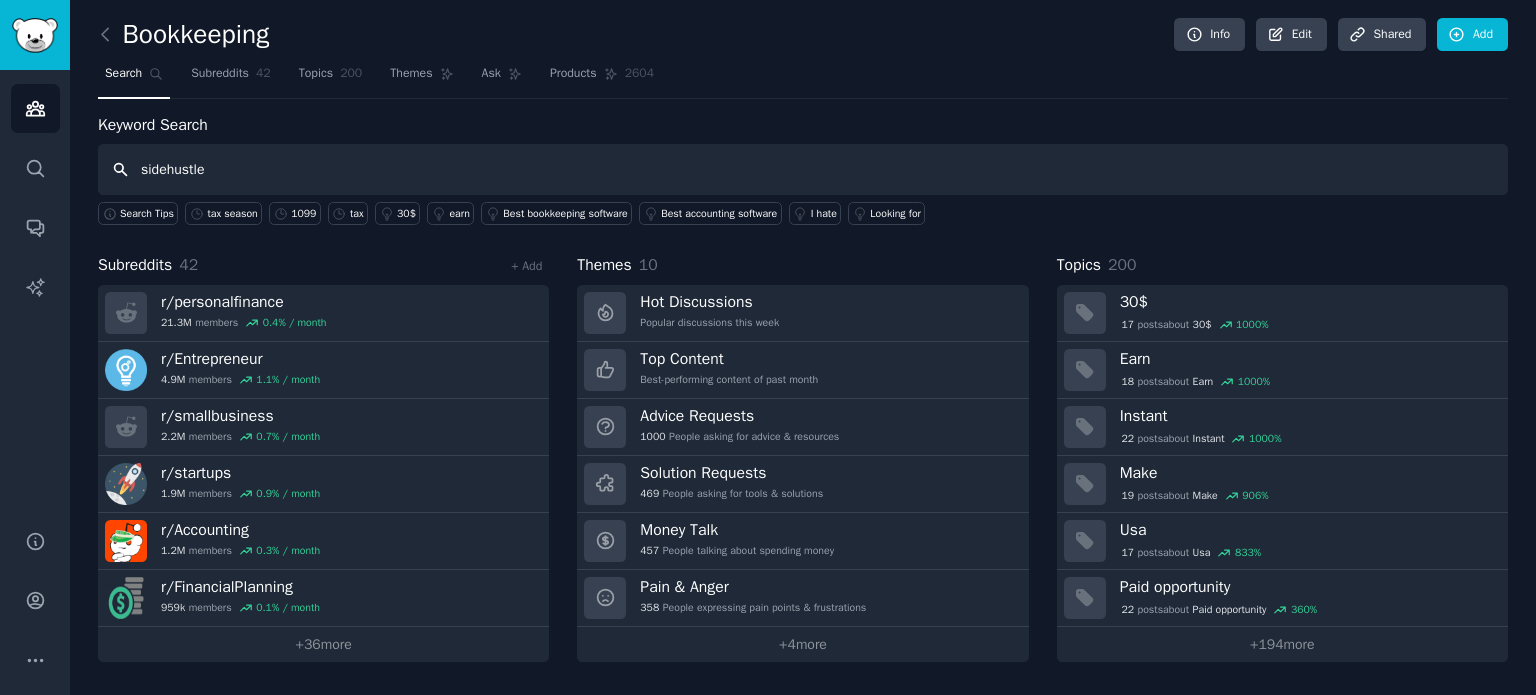 type on "sidehustle" 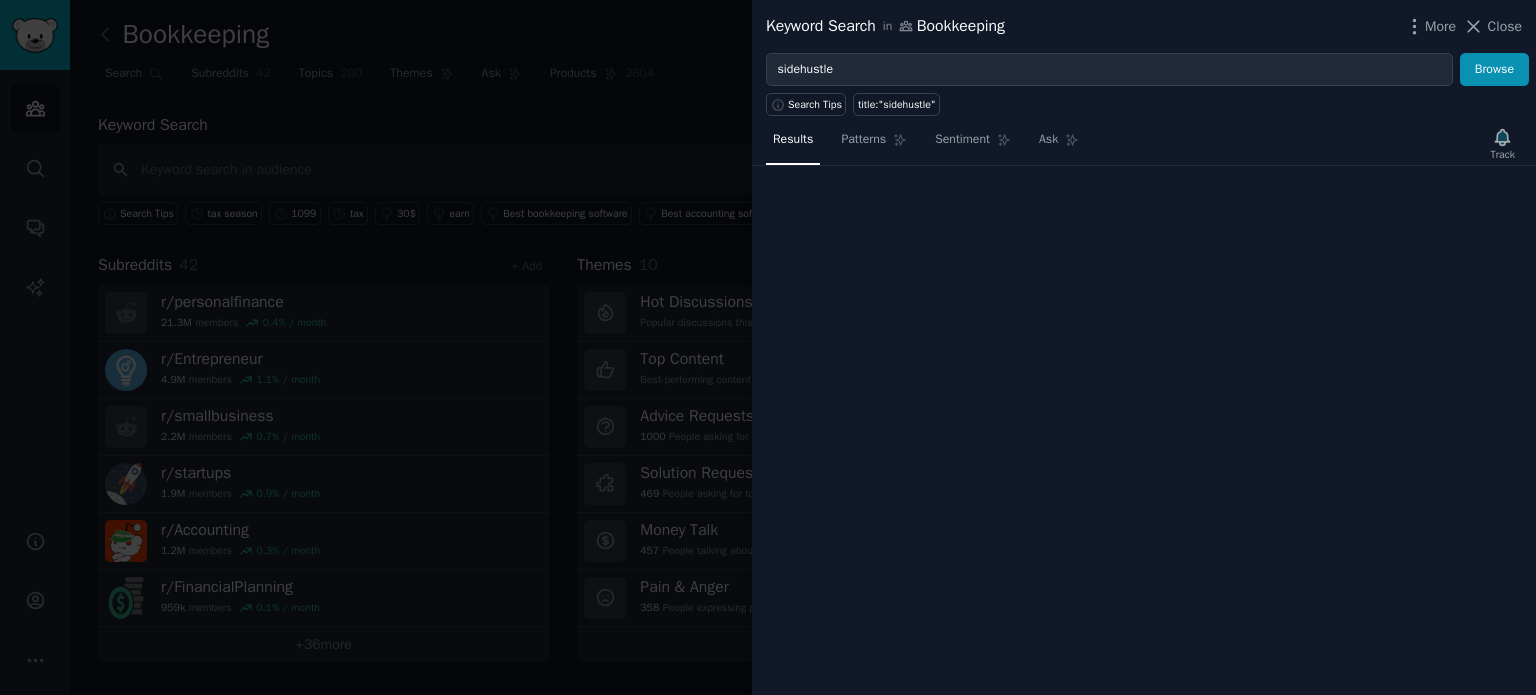 type 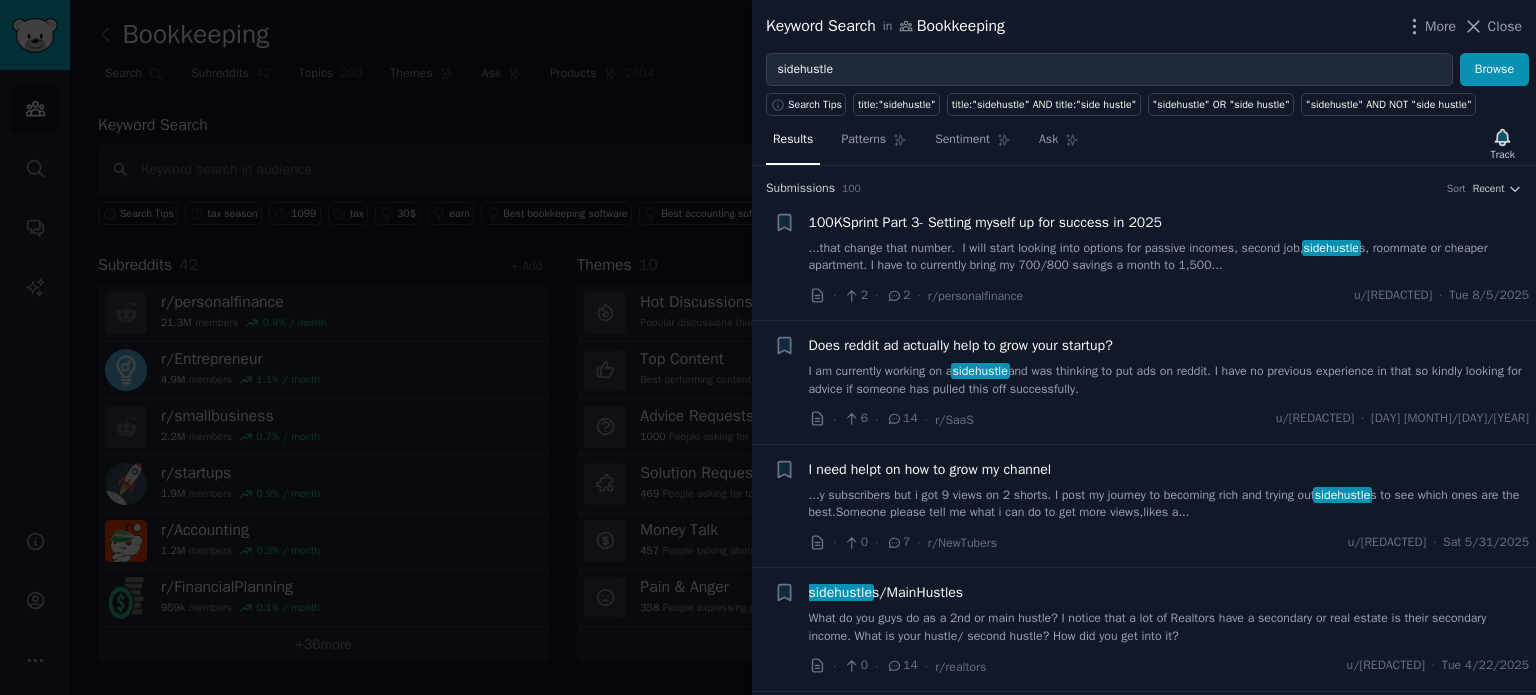 click at bounding box center (768, 347) 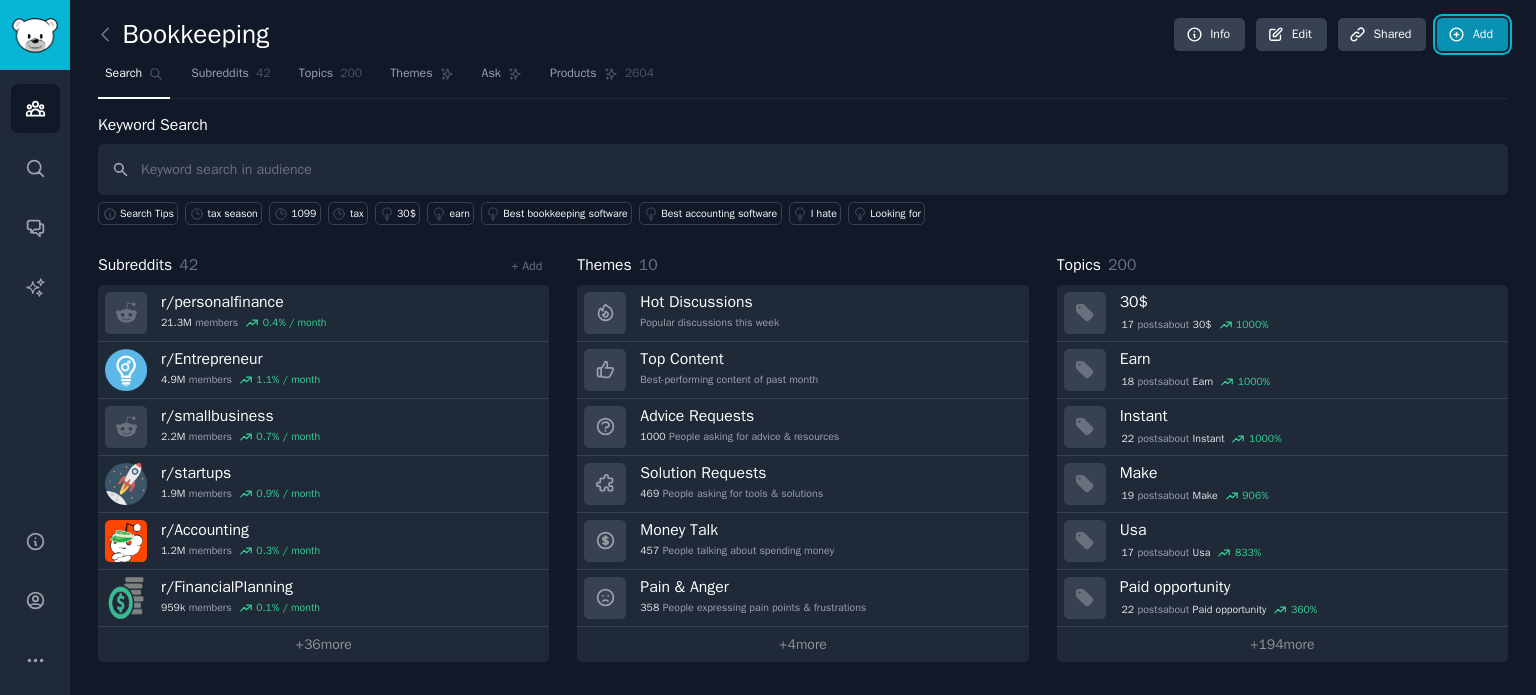 click 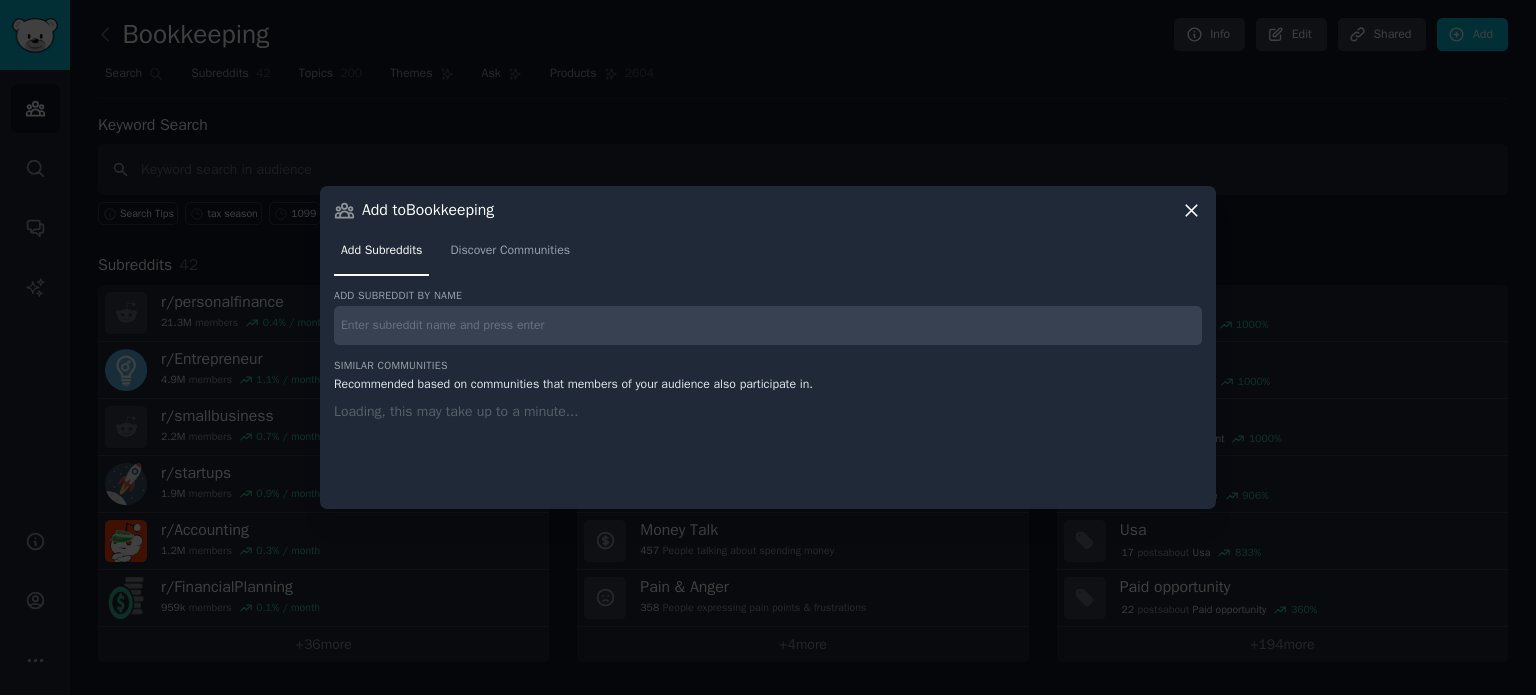 click at bounding box center (768, 325) 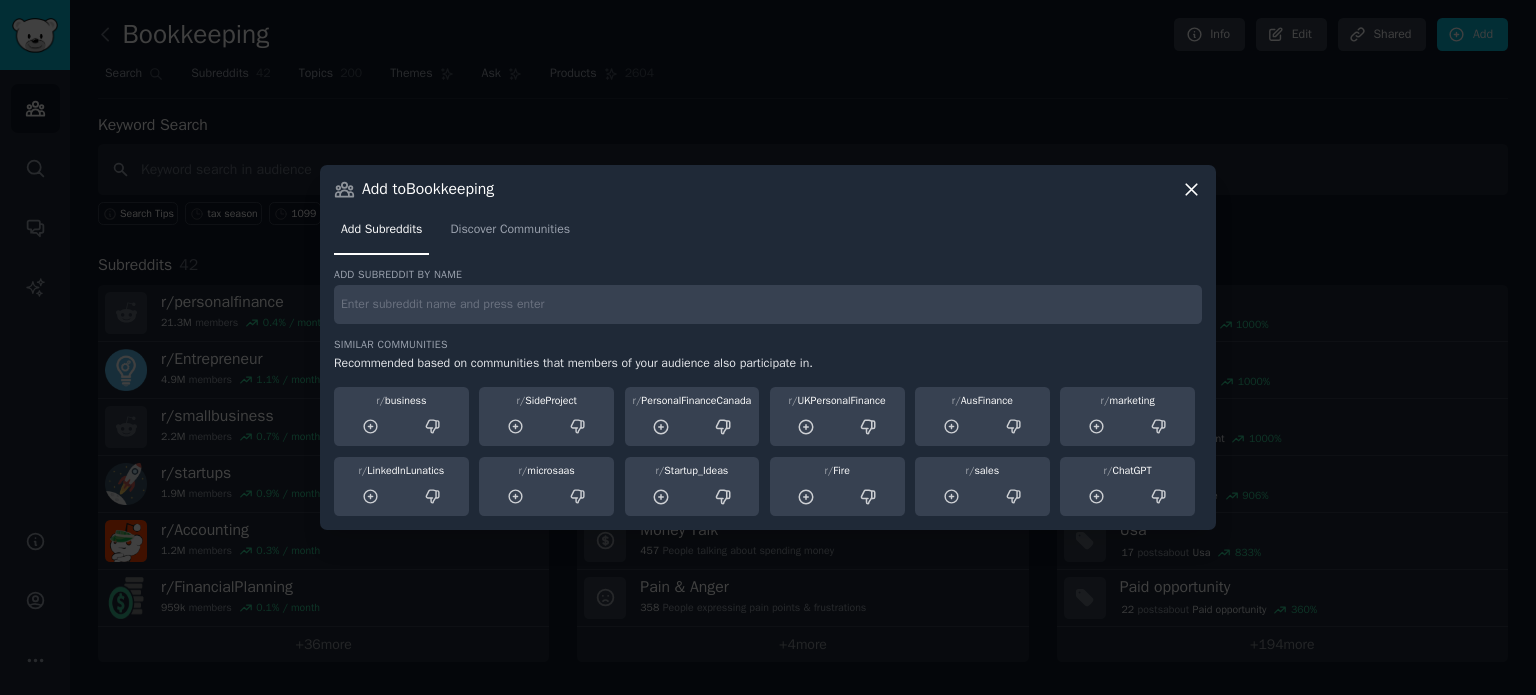 paste on "https://www.reddit.com/r/sidehustle/" 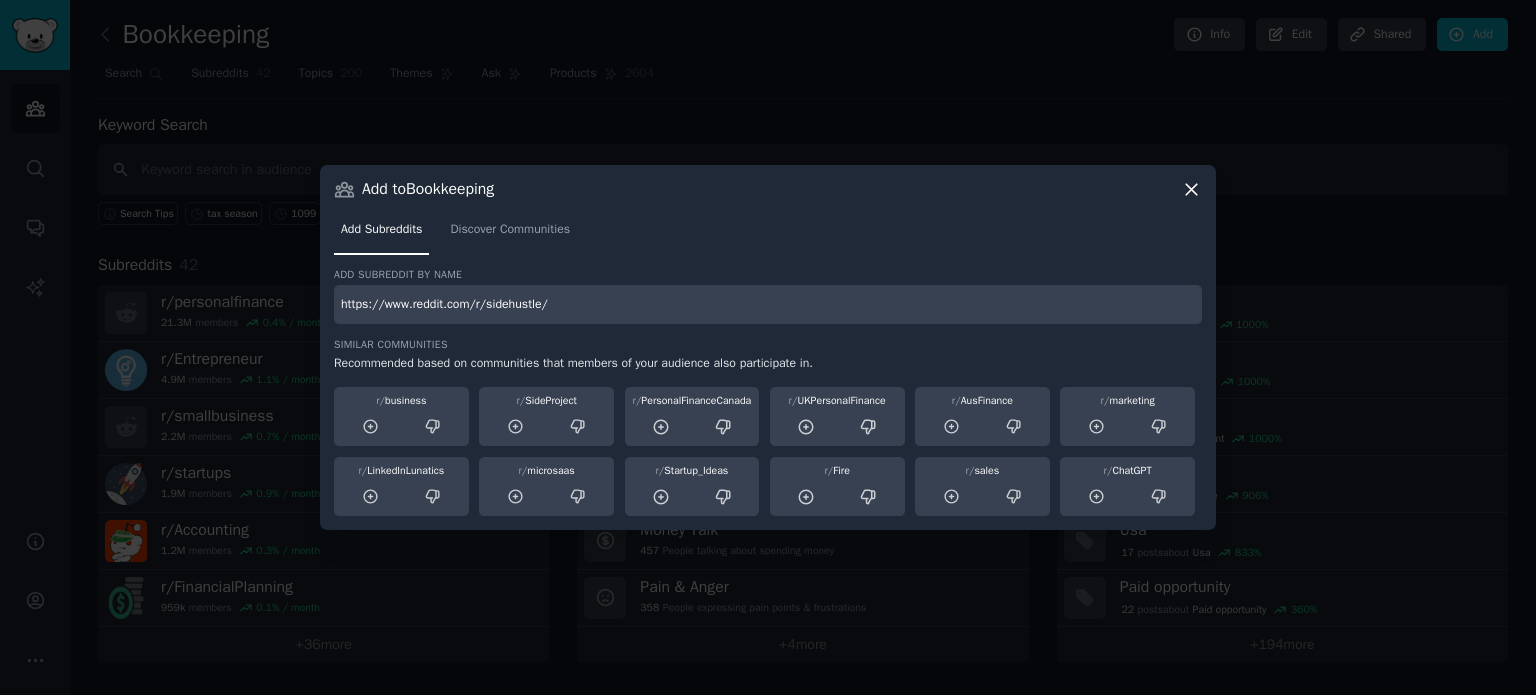 drag, startPoint x: 485, startPoint y: 303, endPoint x: 200, endPoint y: 303, distance: 285 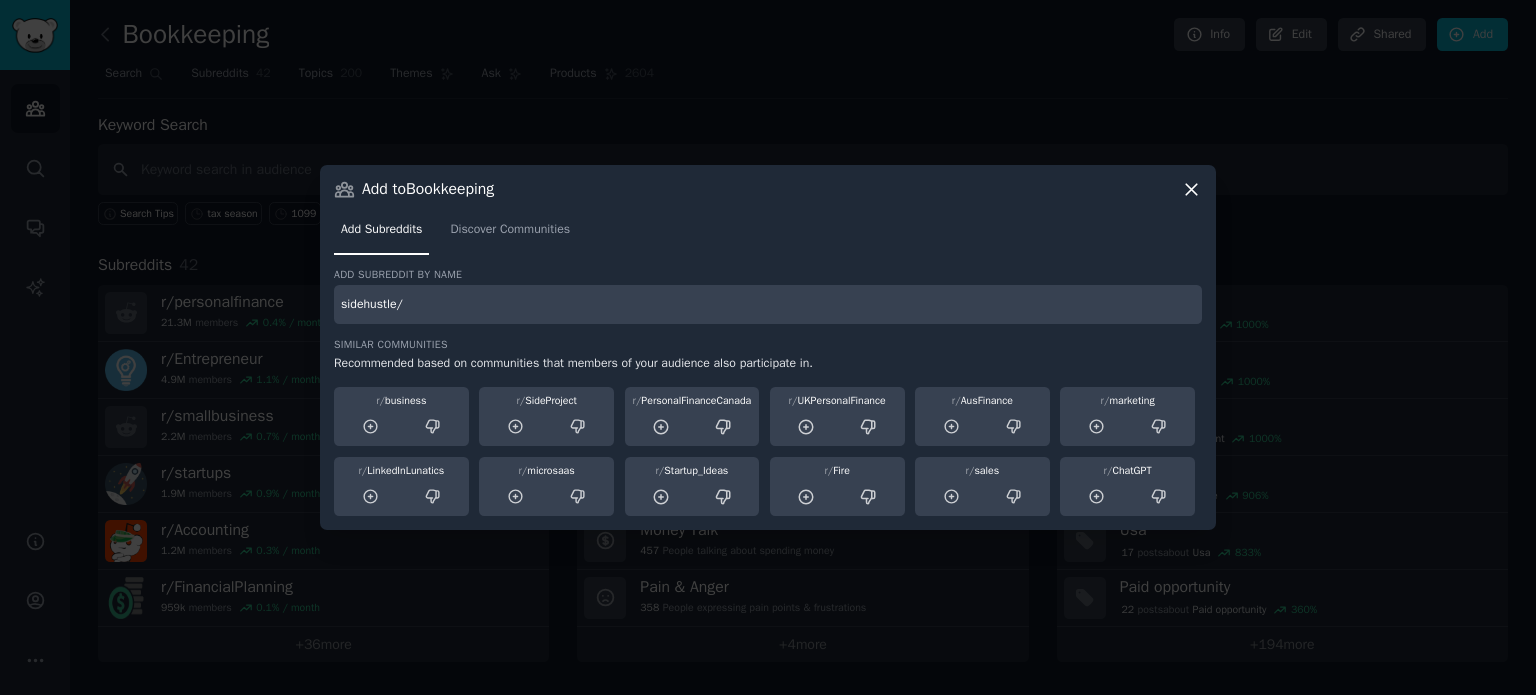 click on "sidehustle/" at bounding box center (768, 304) 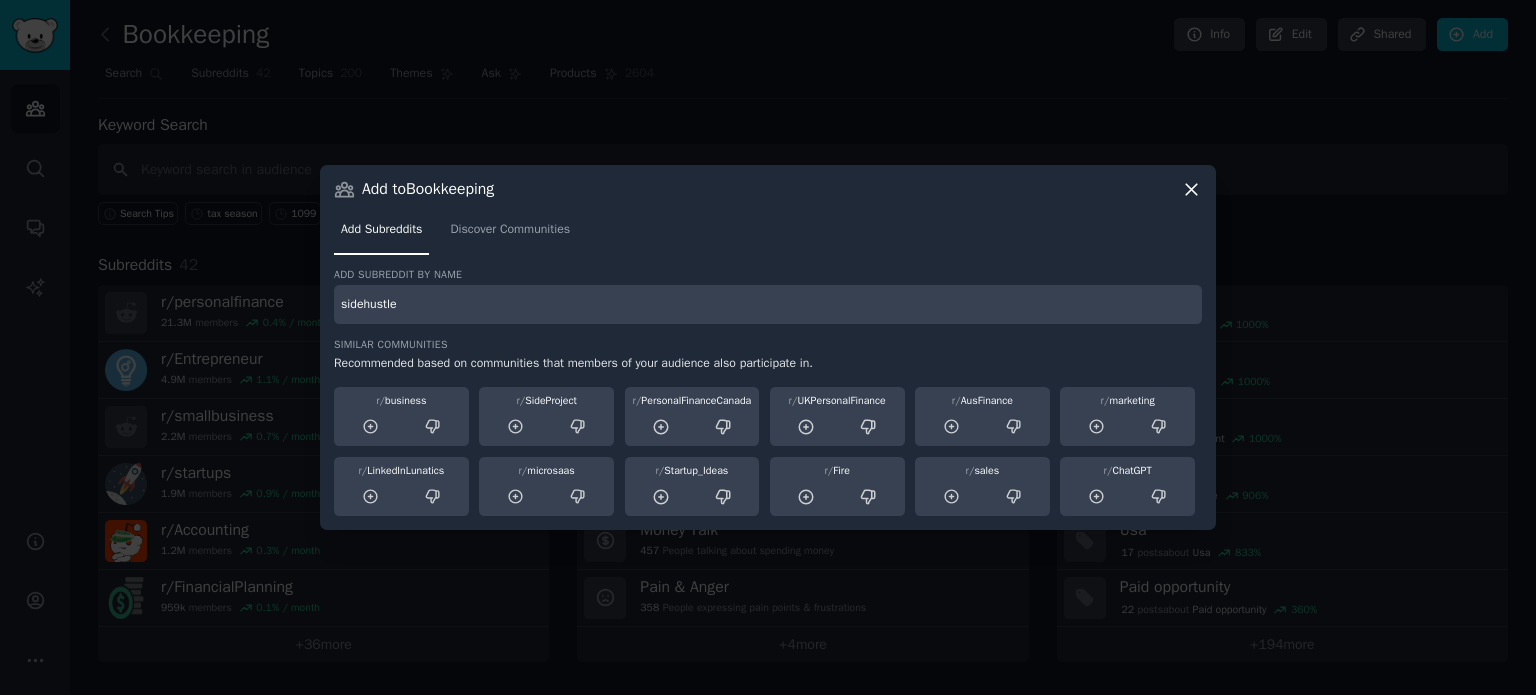 type on "sidehustle" 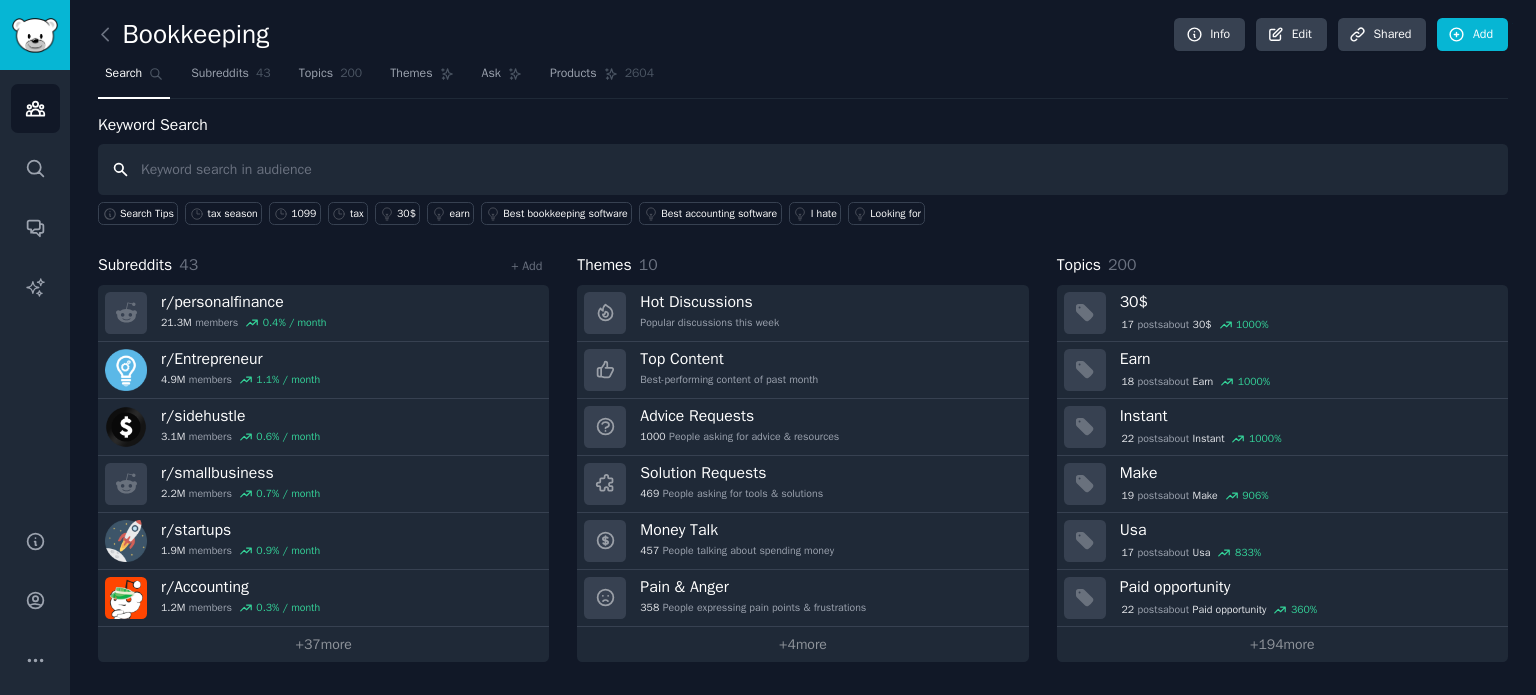 click at bounding box center (803, 169) 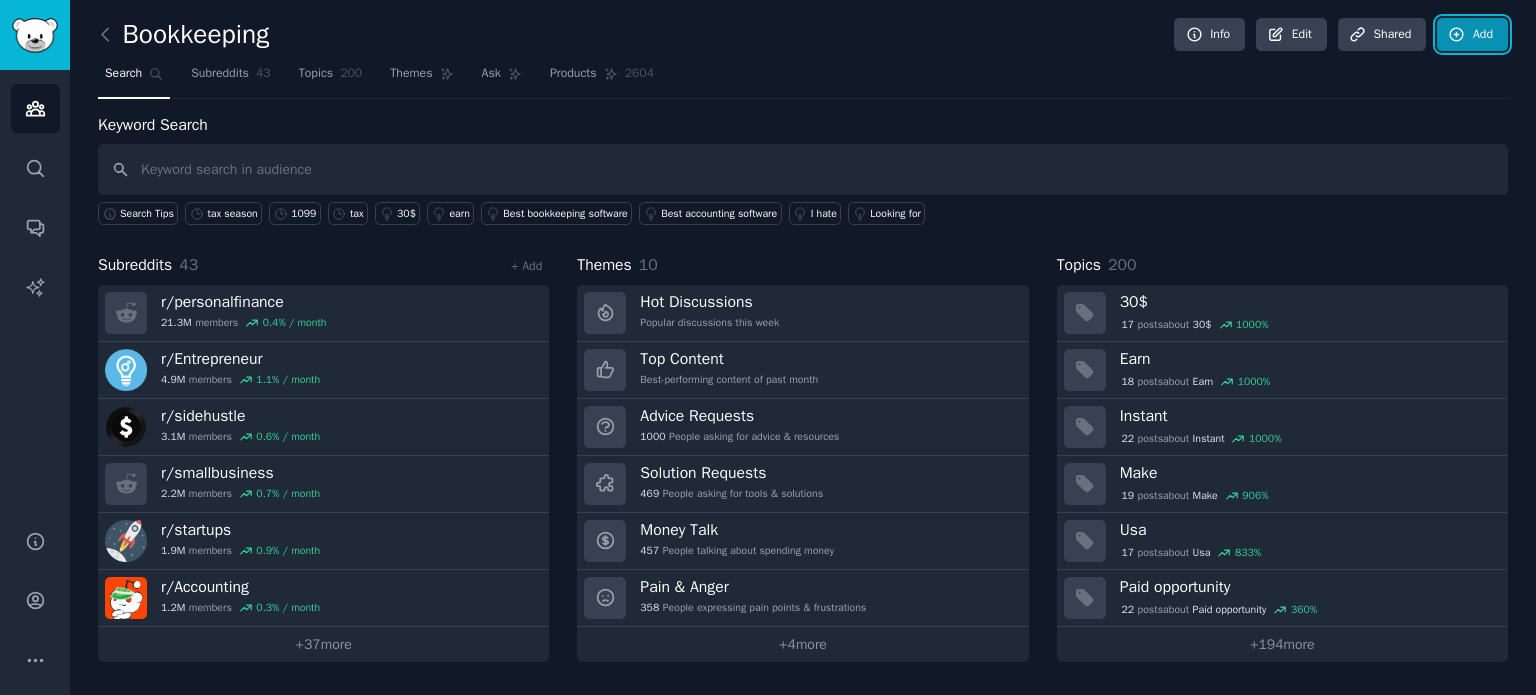 click on "Add" at bounding box center [1472, 35] 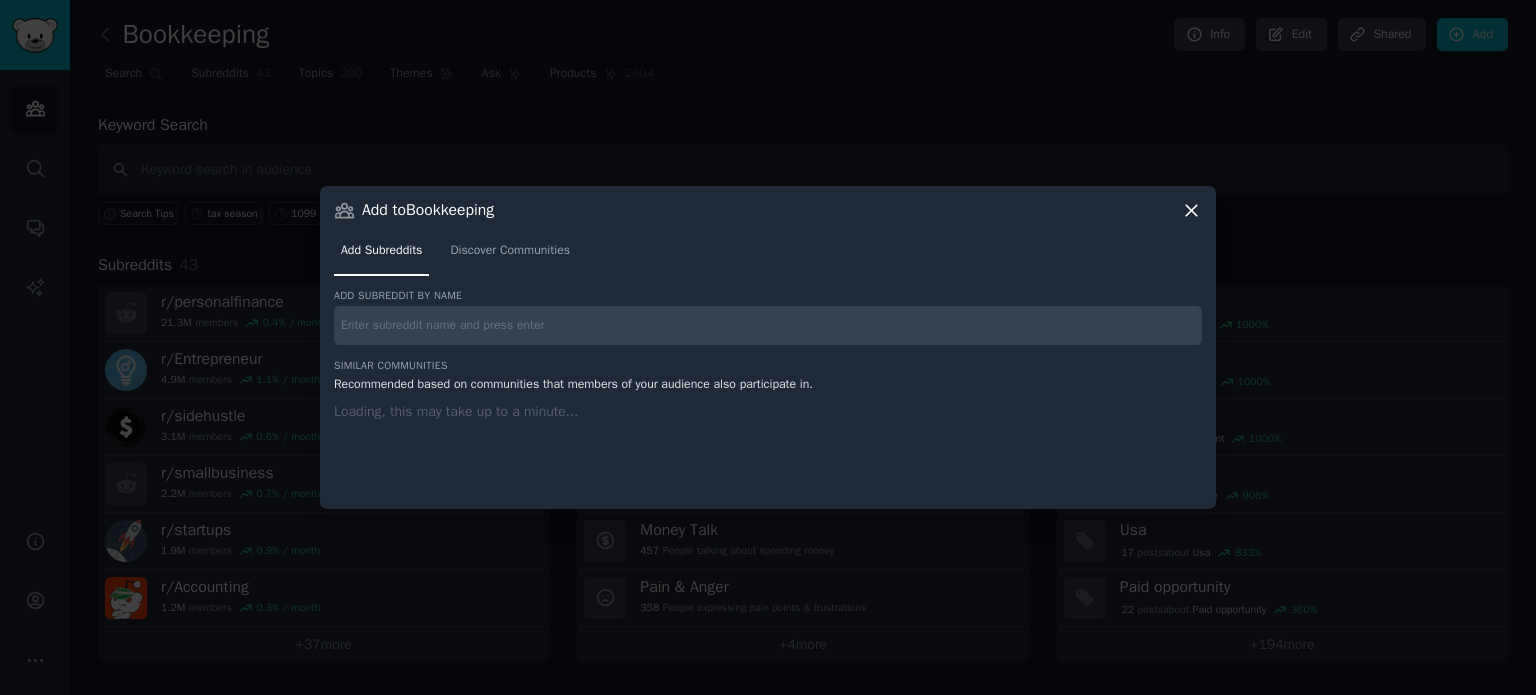 click at bounding box center [768, 325] 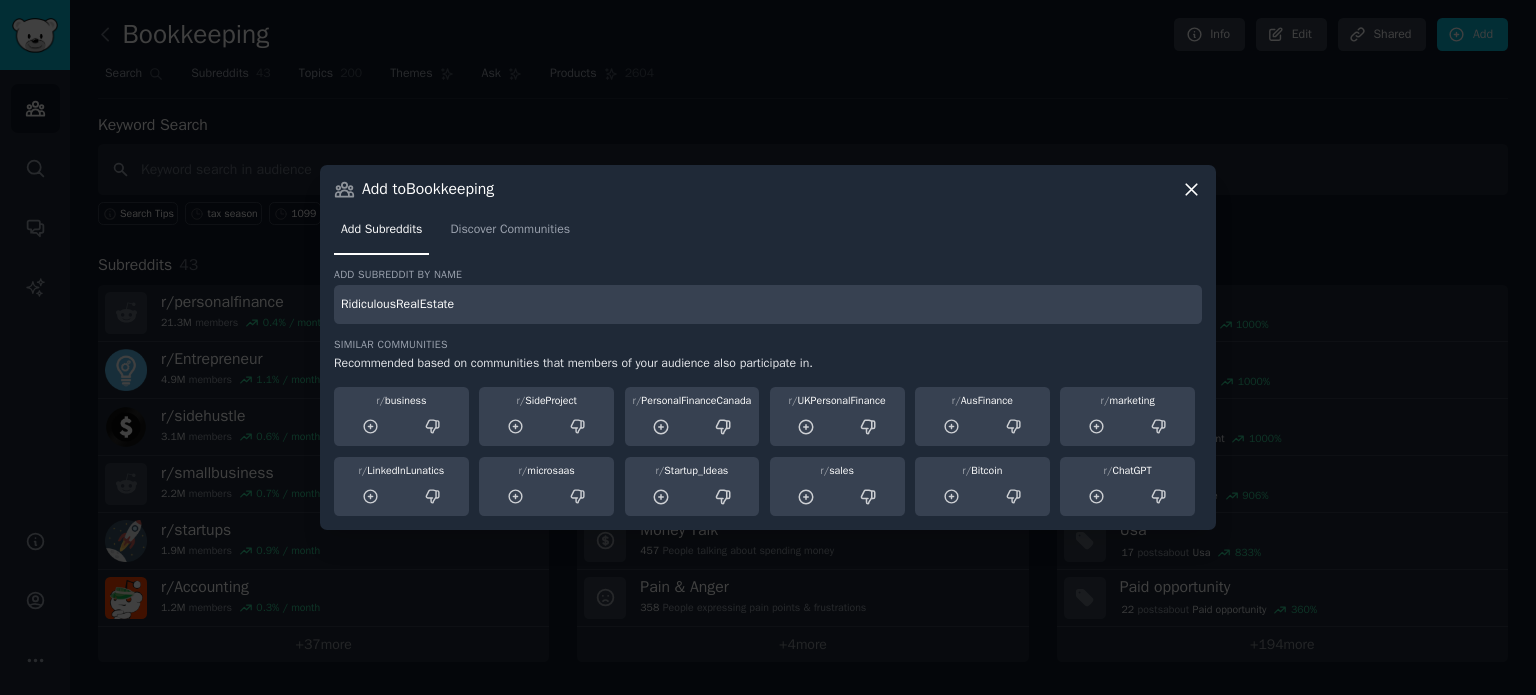 type on "RidiculousRealEstate" 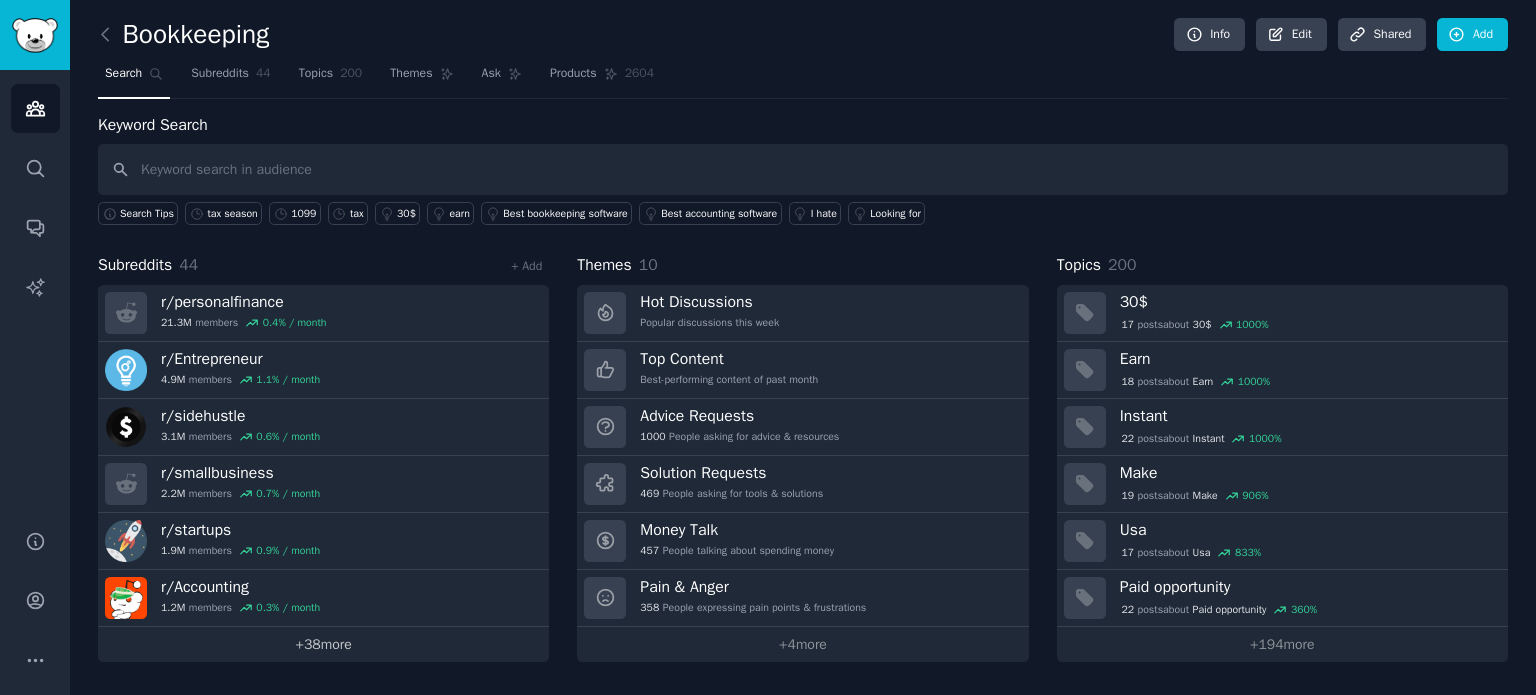 click on "+  38  more" at bounding box center (323, 644) 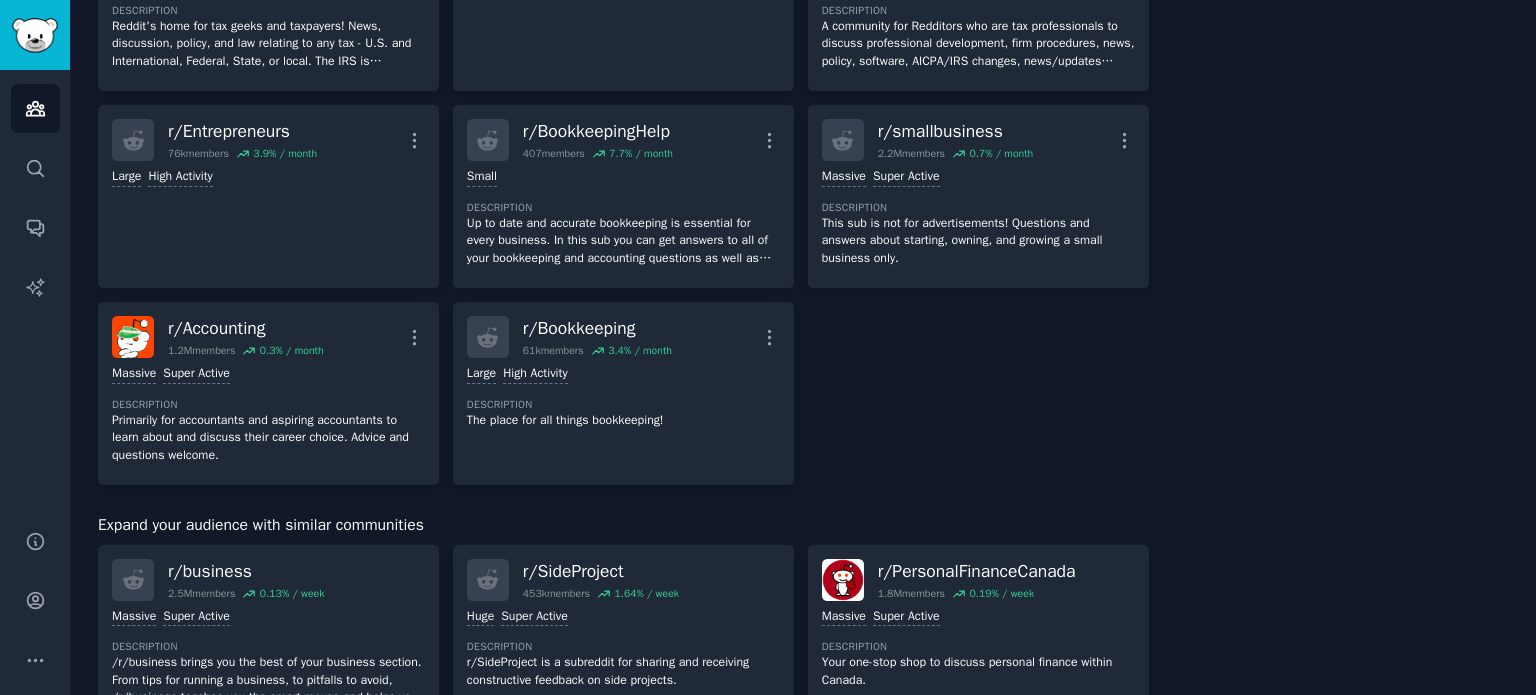 scroll, scrollTop: 2700, scrollLeft: 0, axis: vertical 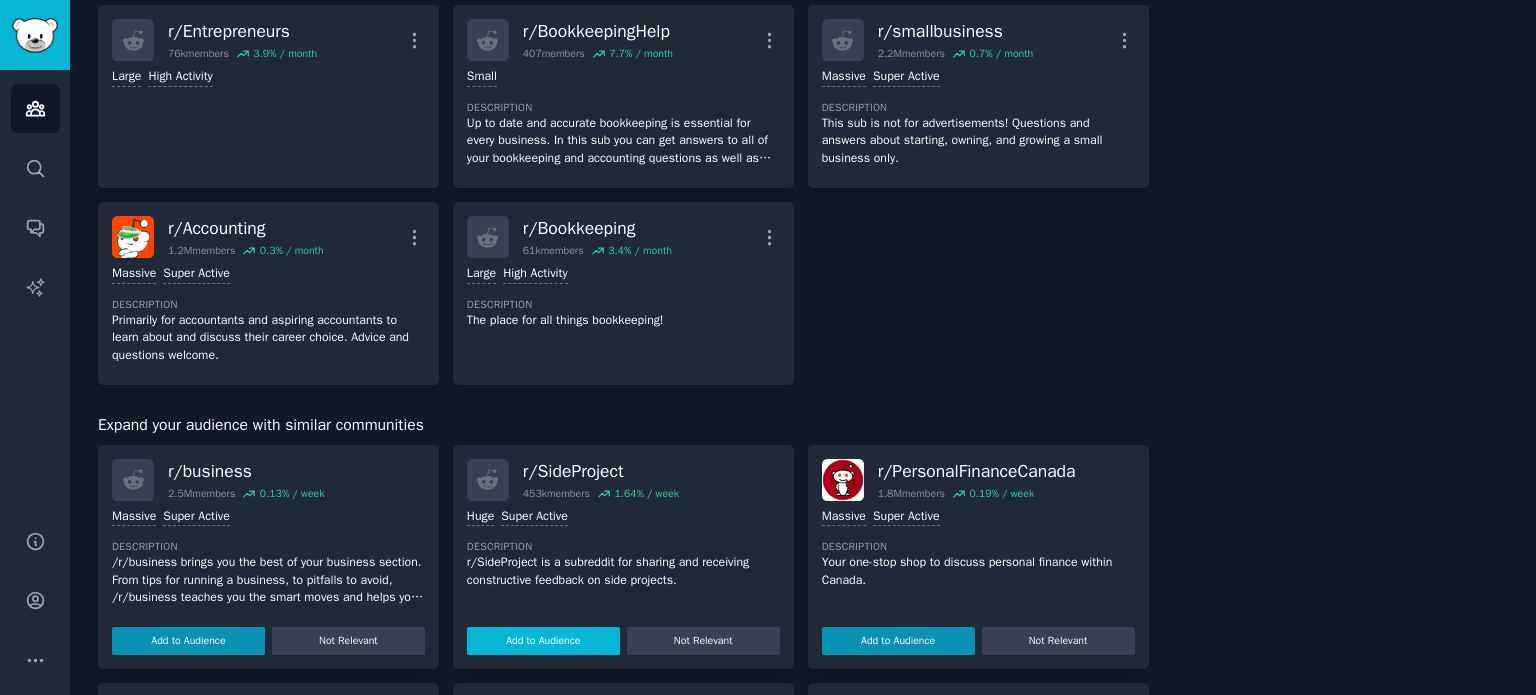 click on "Add to Audience" at bounding box center (543, 641) 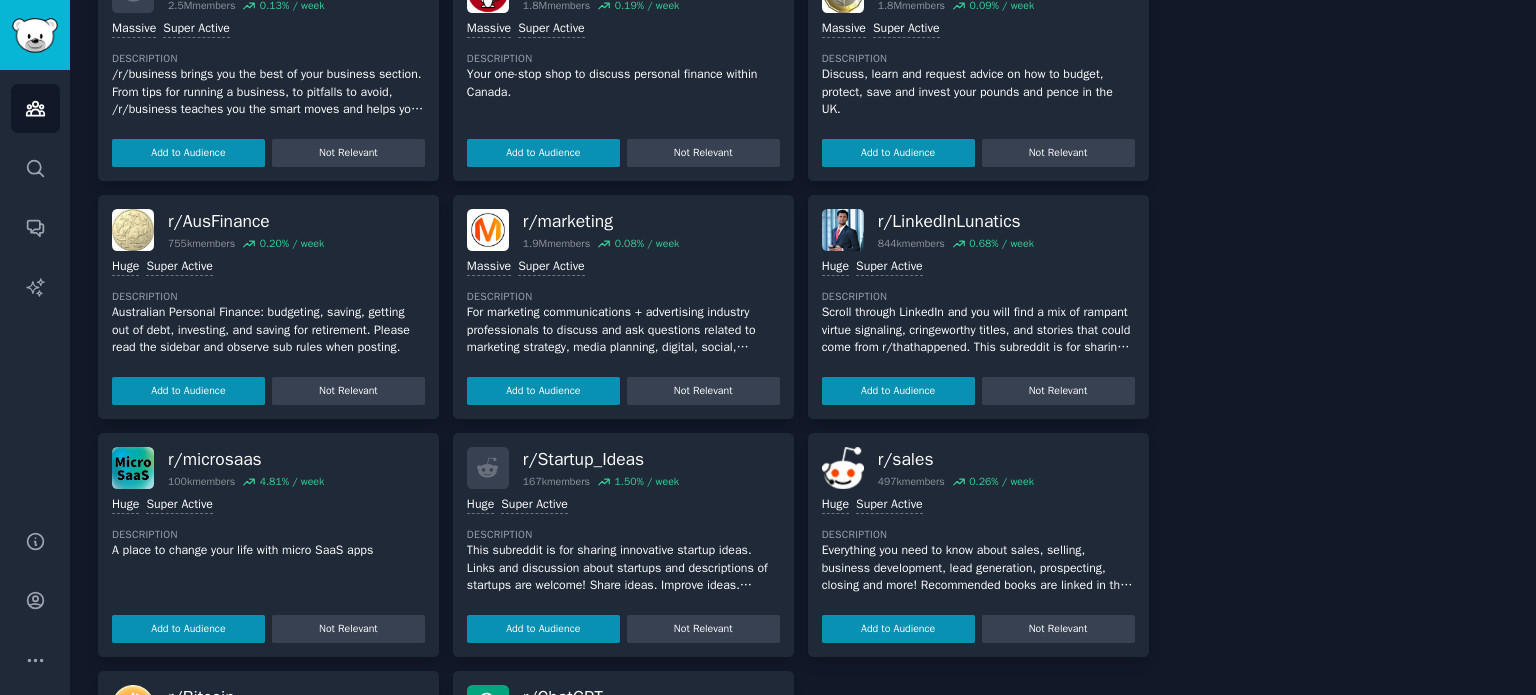 scroll, scrollTop: 3300, scrollLeft: 0, axis: vertical 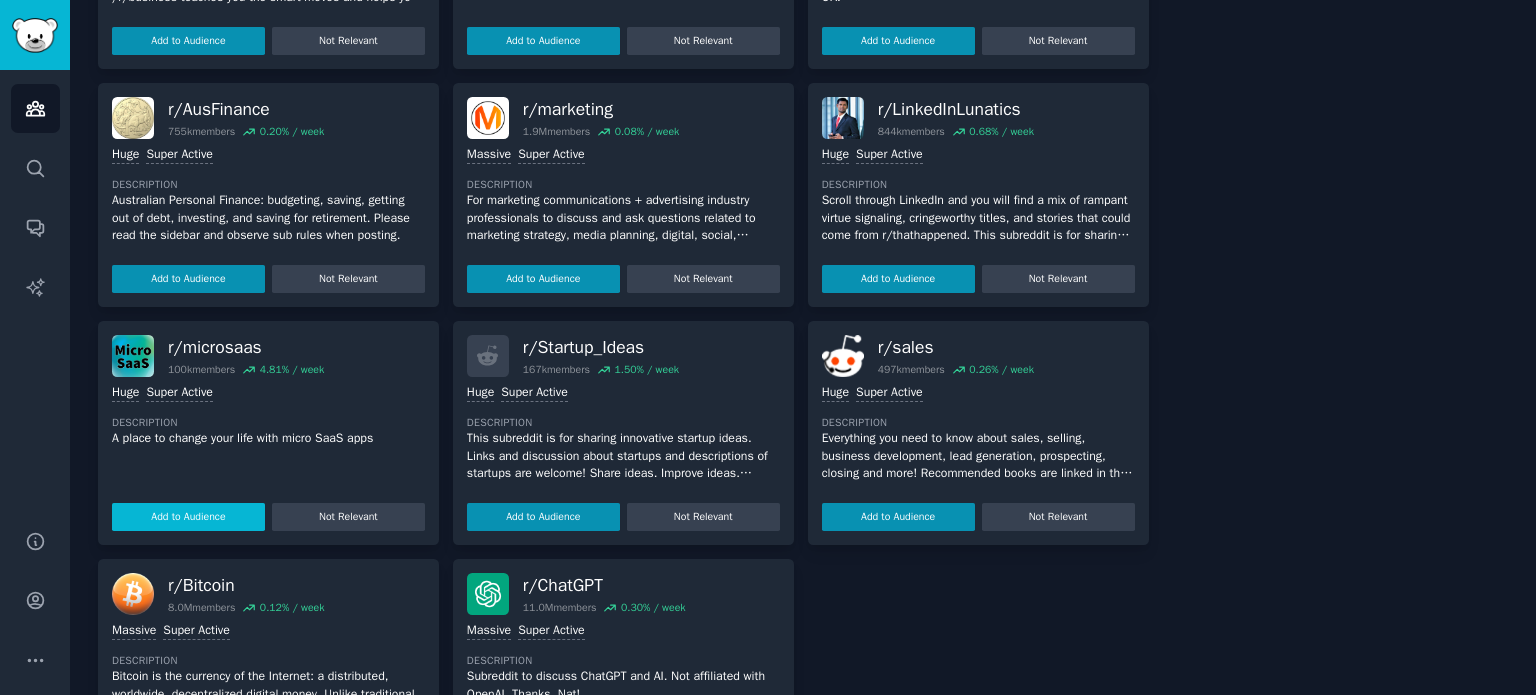 click on "Add to Audience" at bounding box center [188, 517] 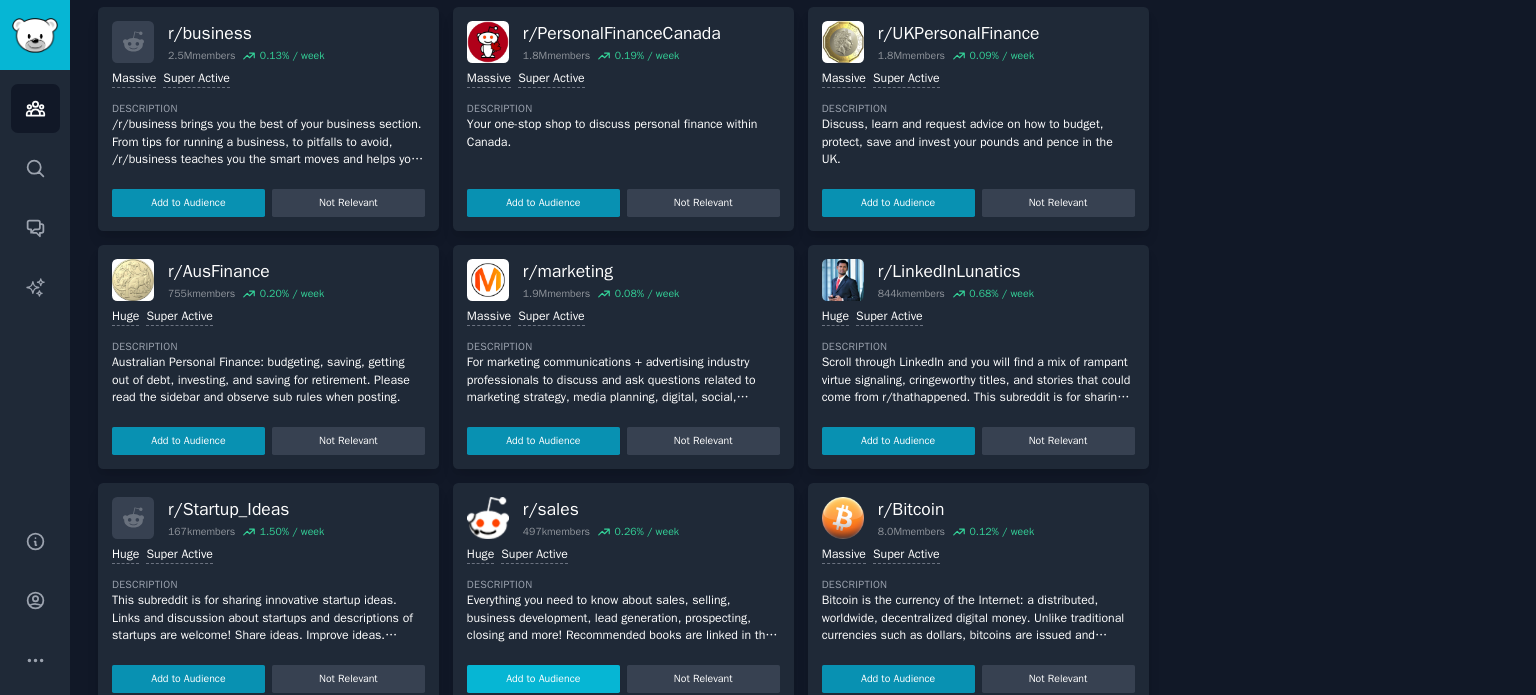 scroll, scrollTop: 3462, scrollLeft: 0, axis: vertical 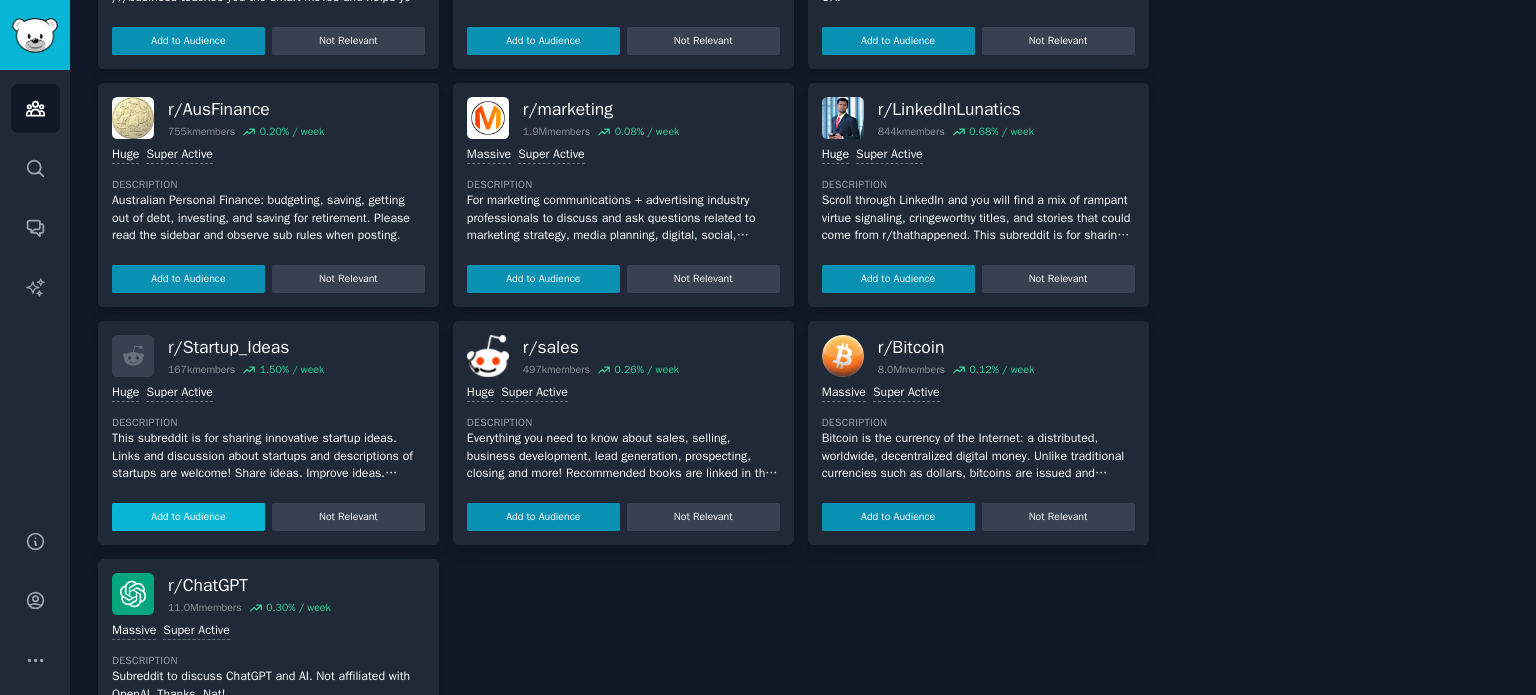 click on "Add to Audience" at bounding box center [188, 517] 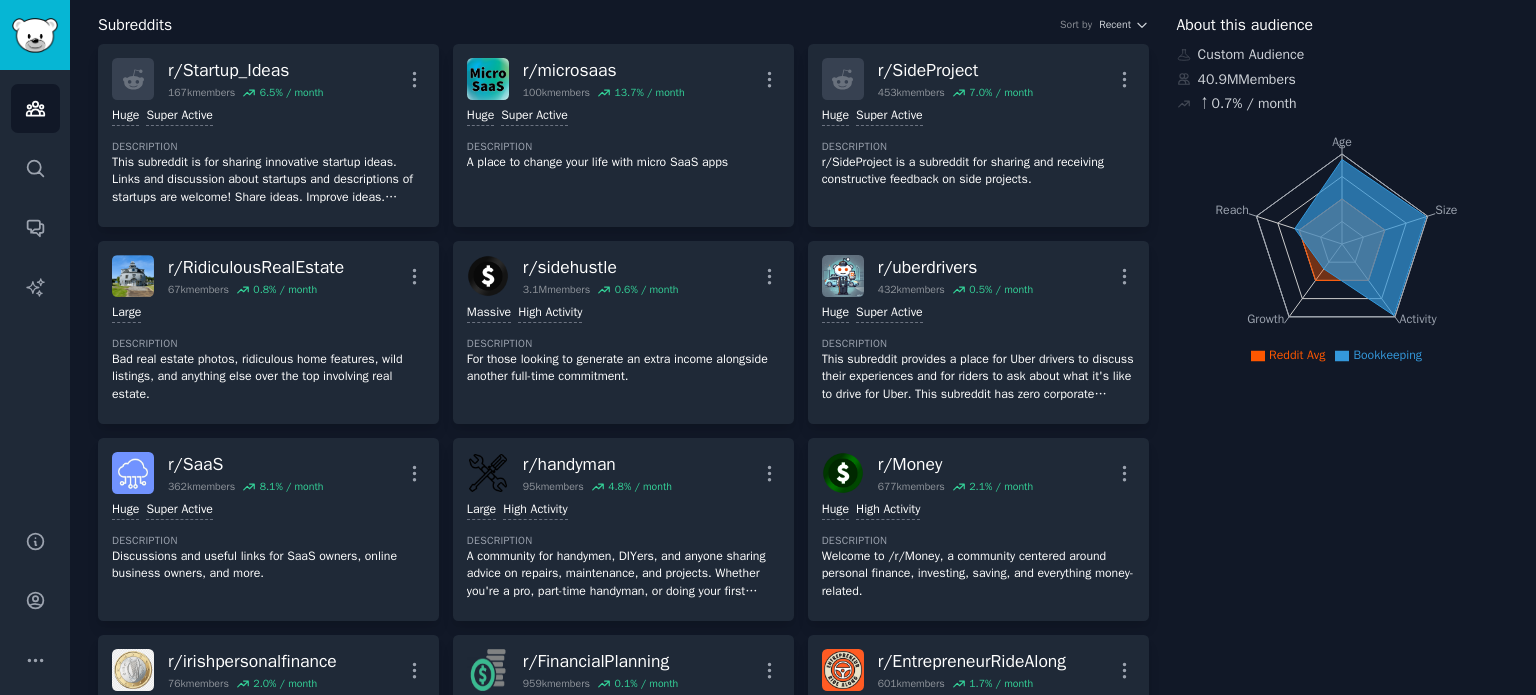 scroll, scrollTop: 0, scrollLeft: 0, axis: both 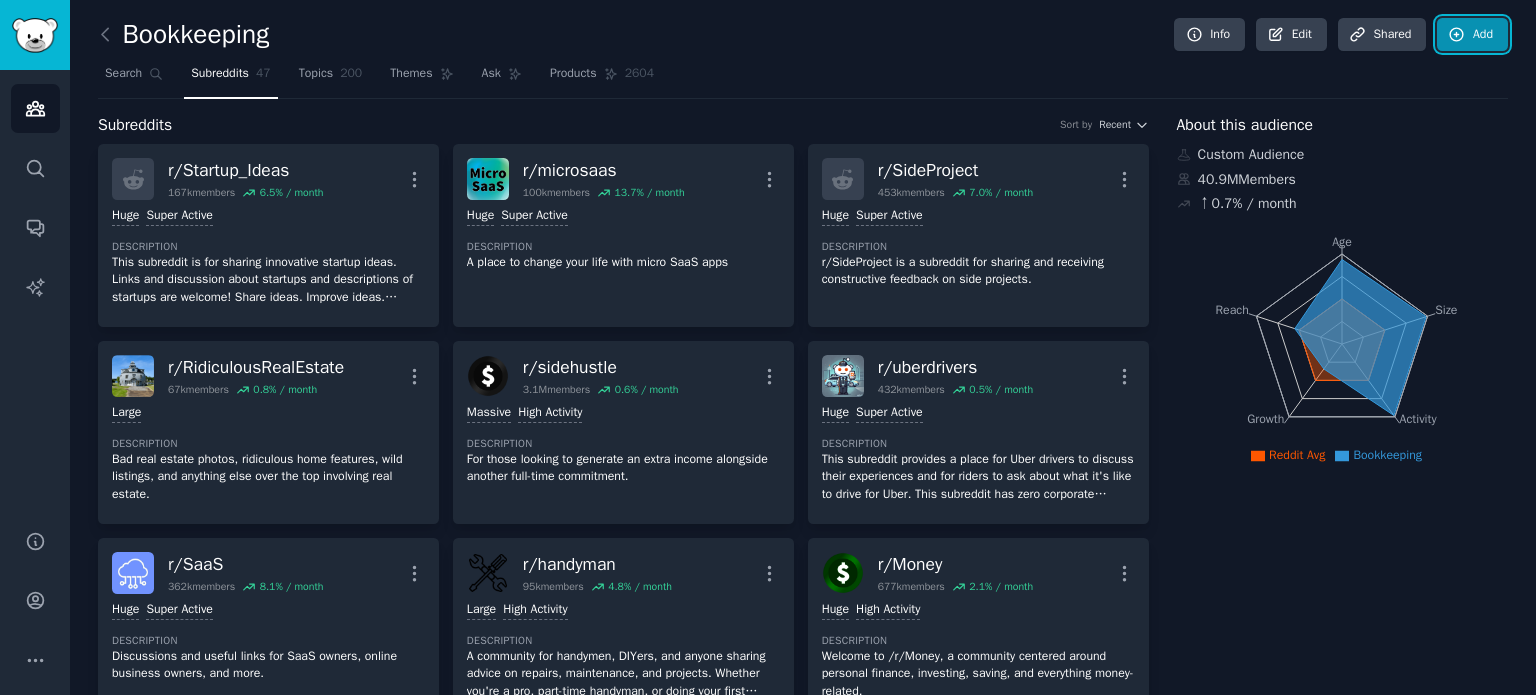 click on "Add" at bounding box center (1472, 35) 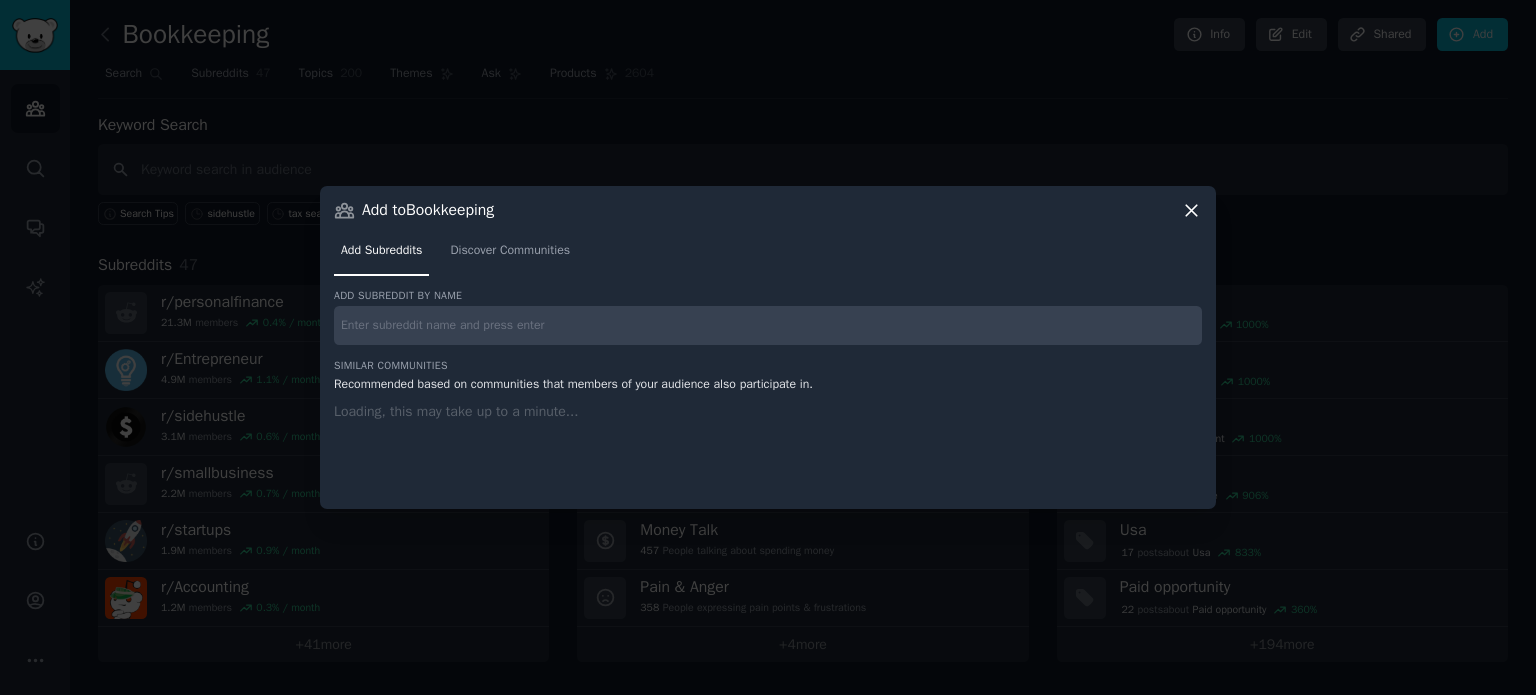 click at bounding box center (768, 325) 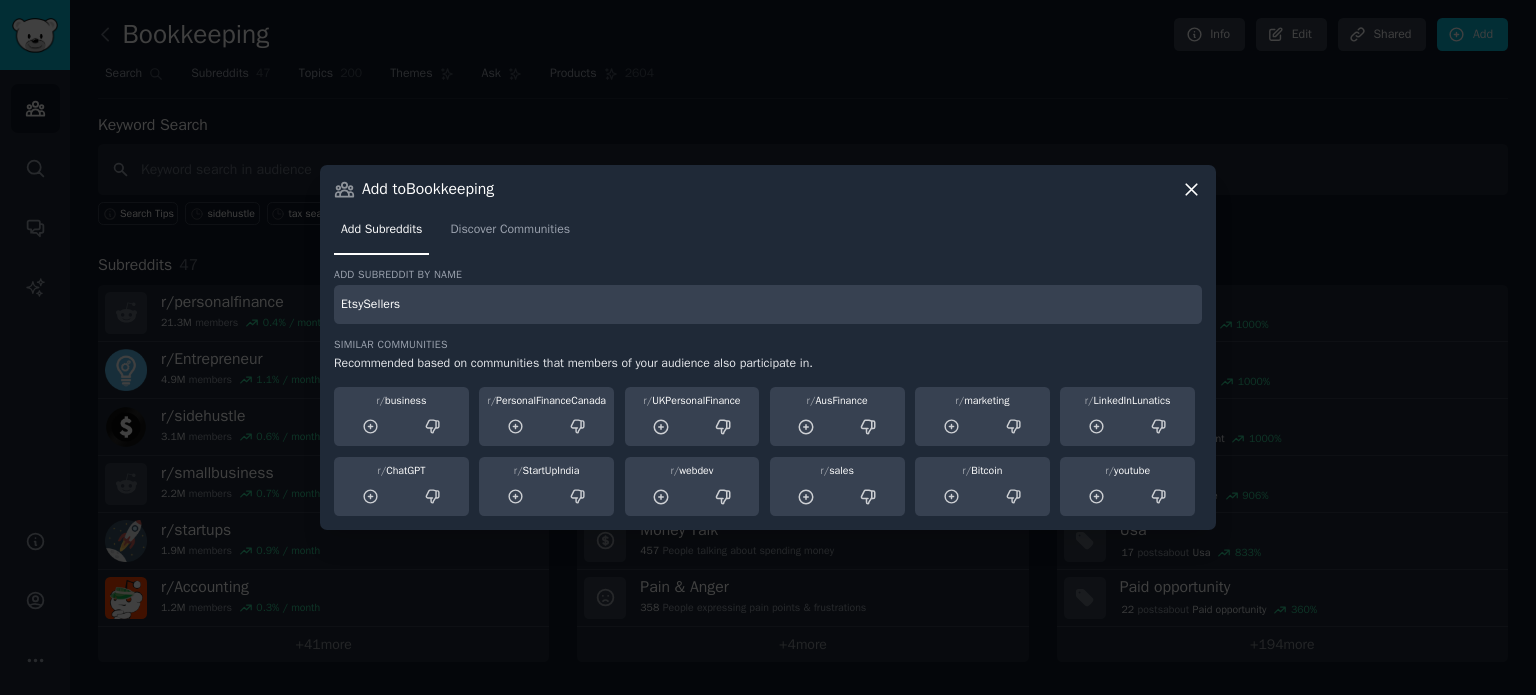 type on "EtsySellers" 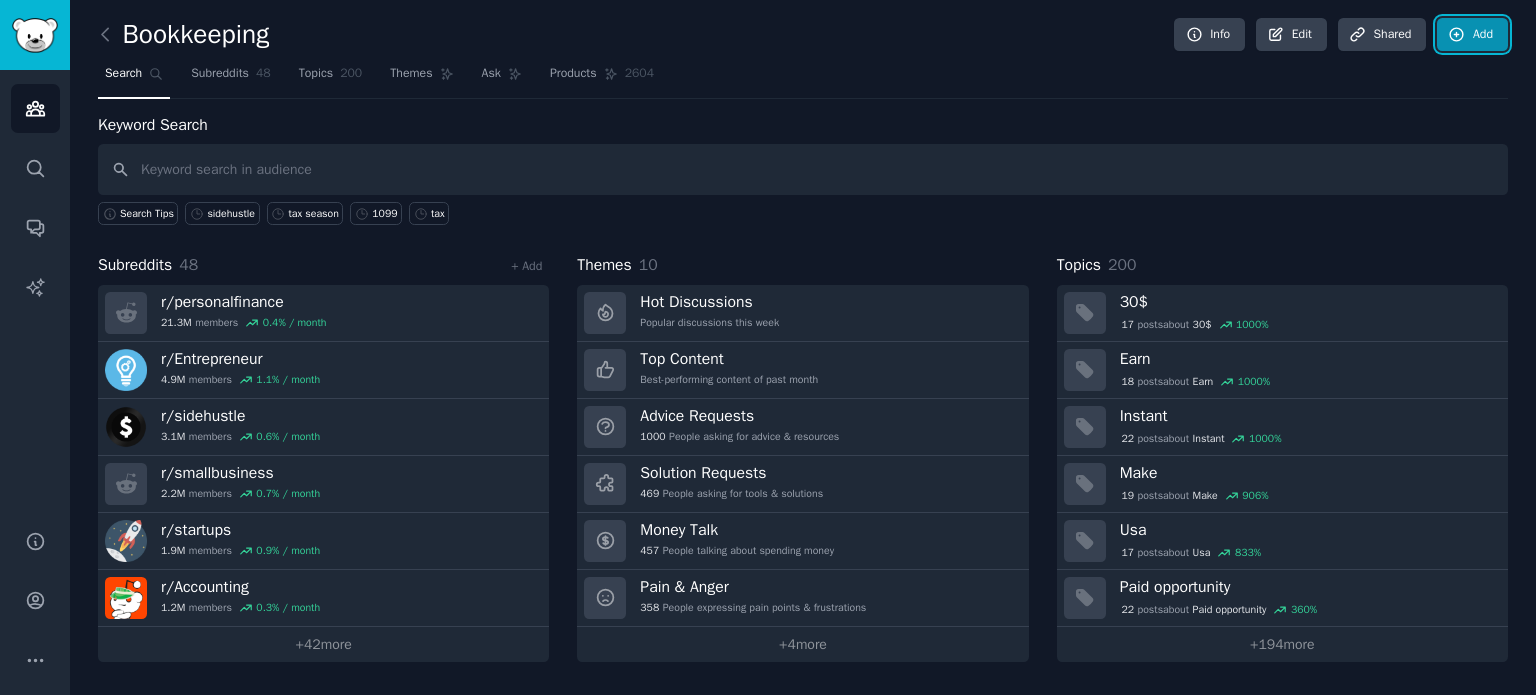 click on "Add" at bounding box center (1472, 35) 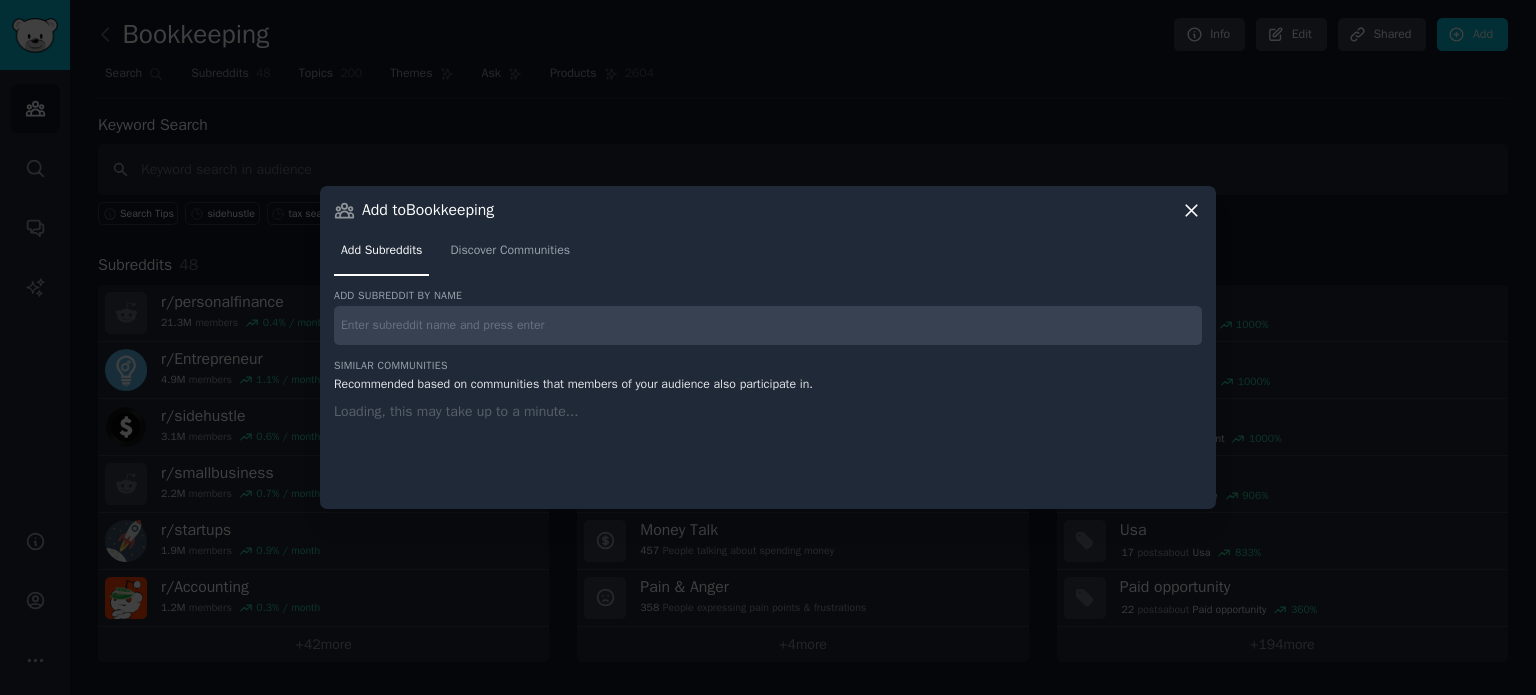 click at bounding box center (768, 325) 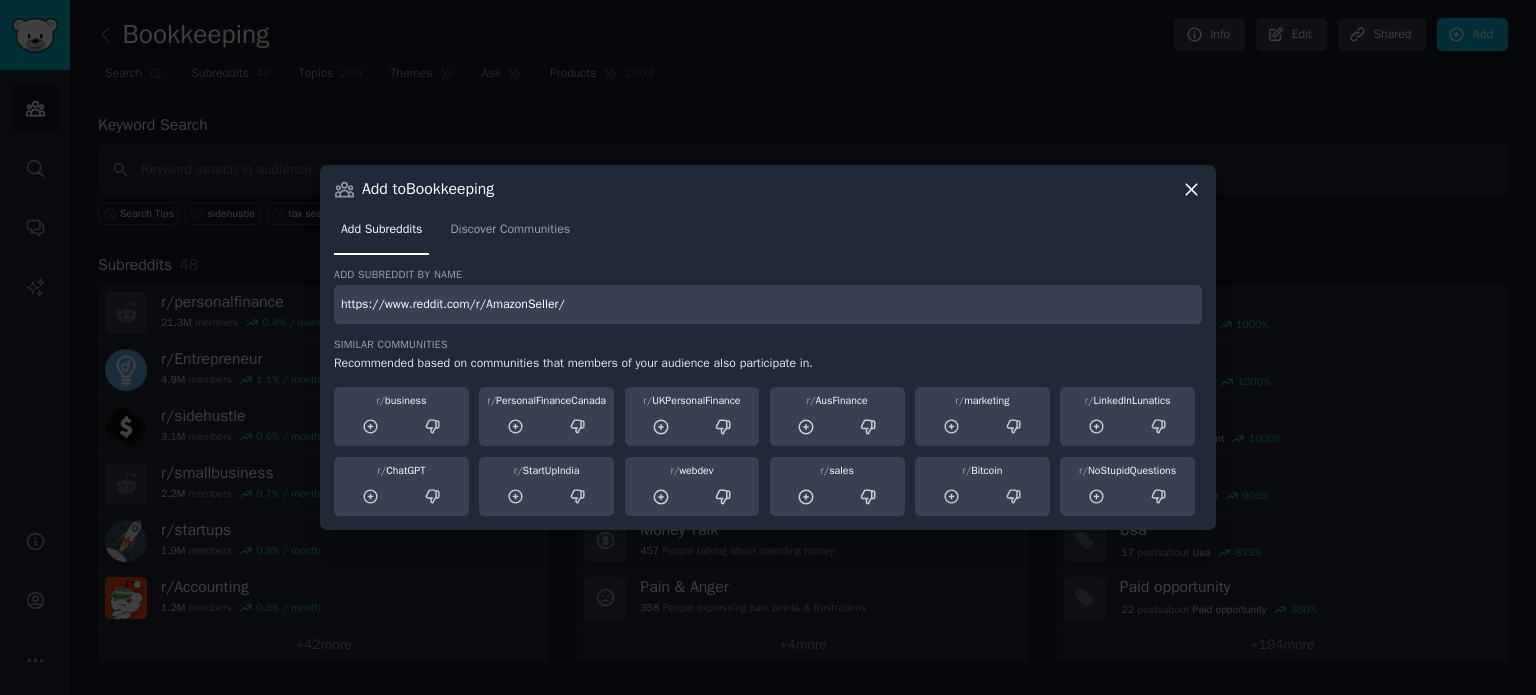 drag, startPoint x: 480, startPoint y: 307, endPoint x: 194, endPoint y: 303, distance: 286.02798 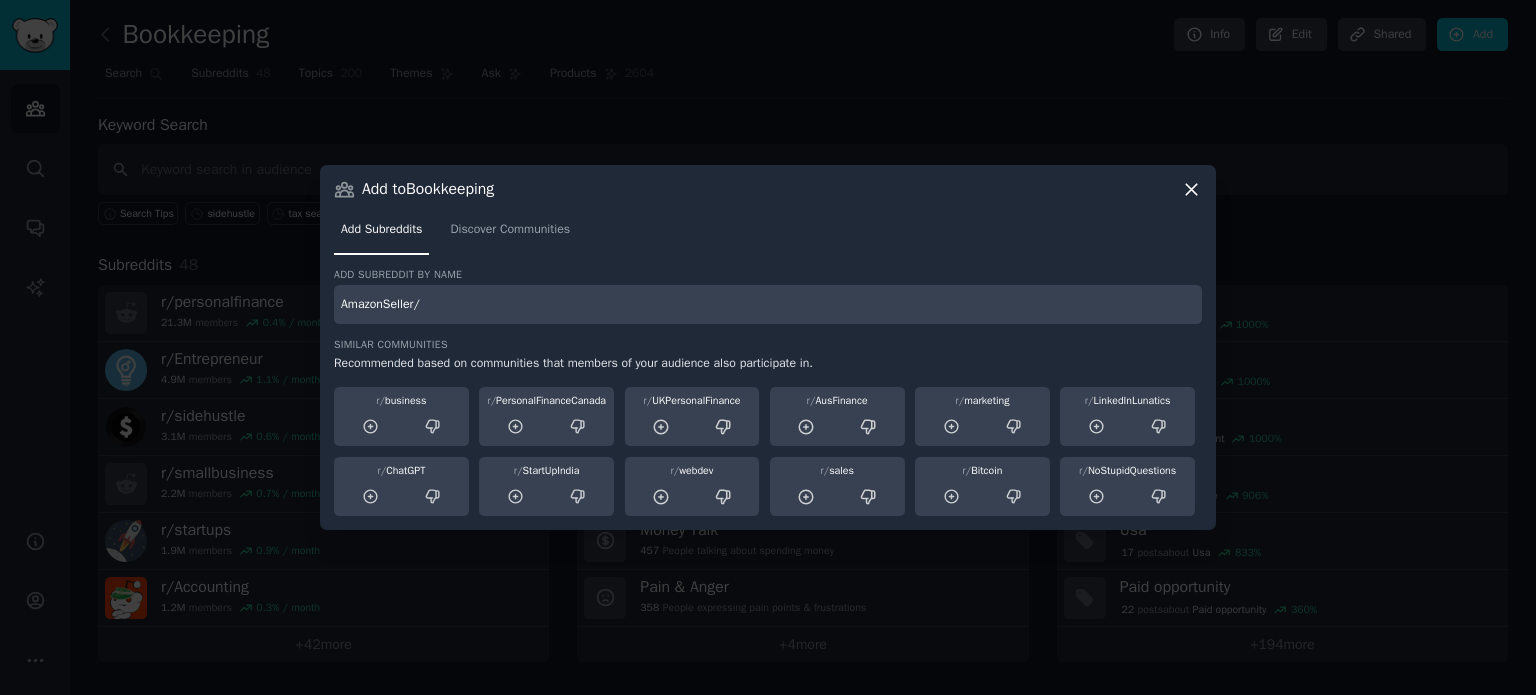 click on "AmazonSeller/" at bounding box center [768, 304] 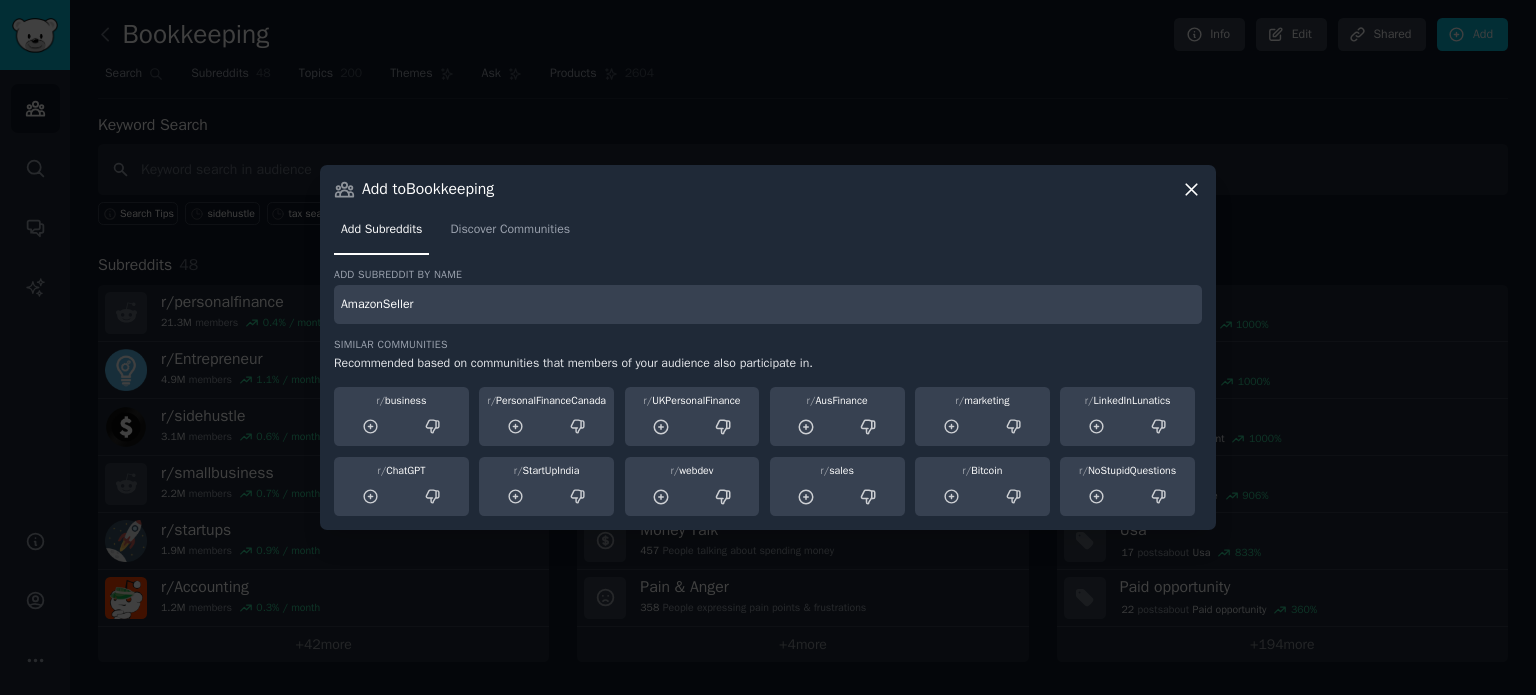 type on "AmazonSeller" 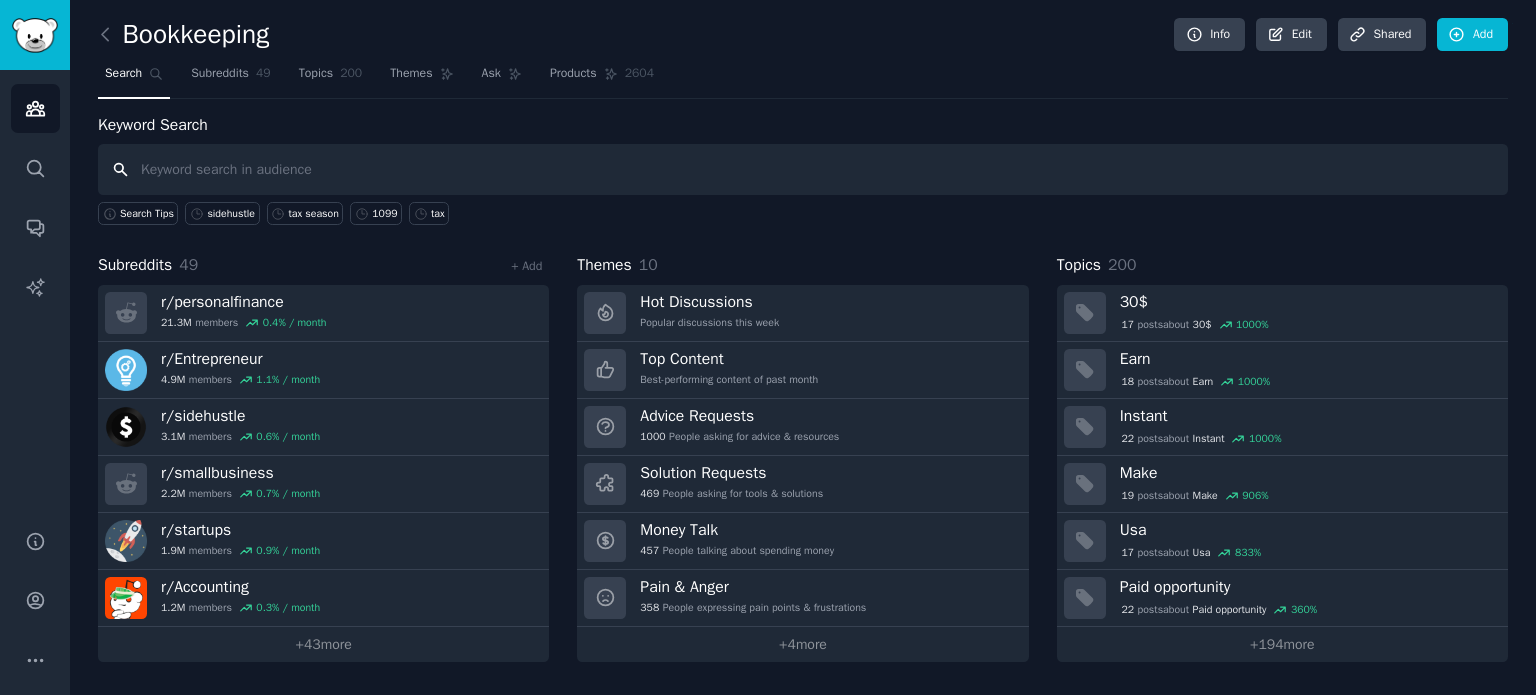 click at bounding box center [803, 169] 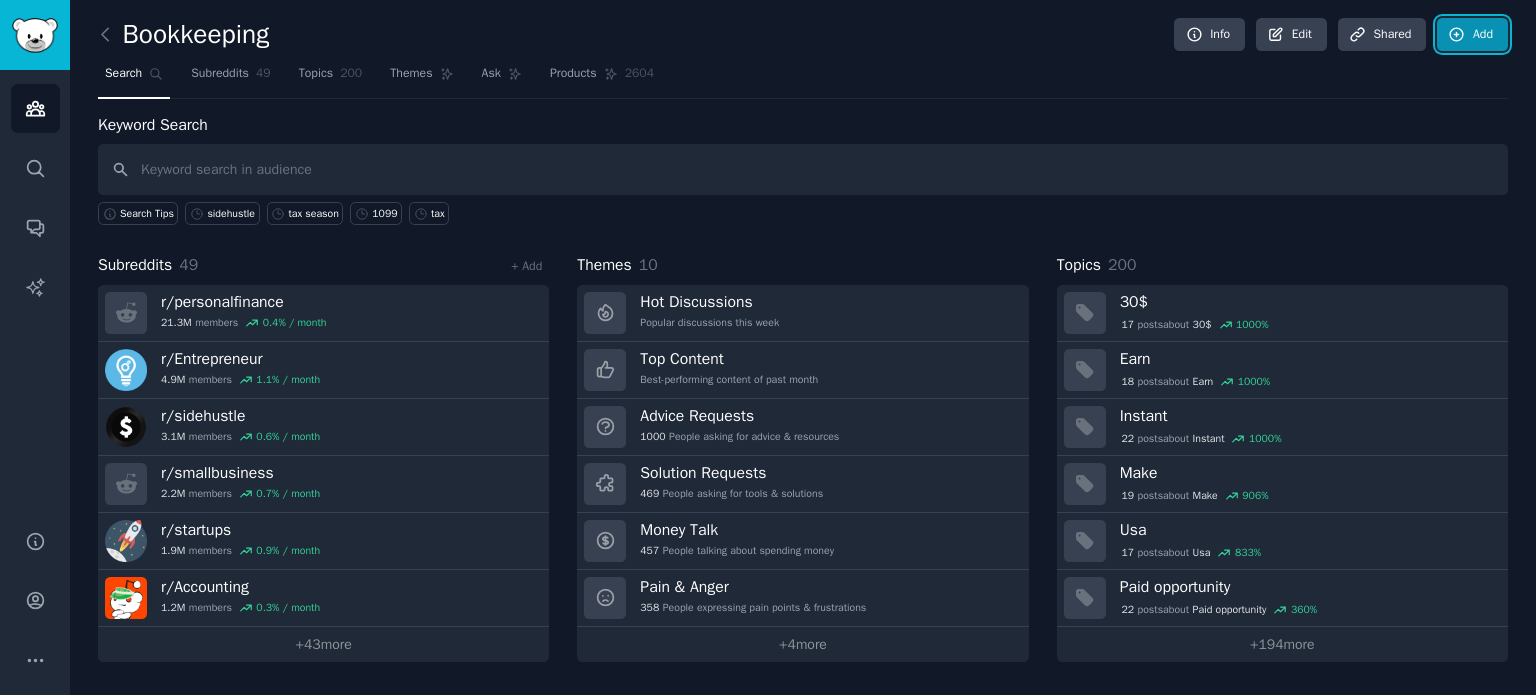 click 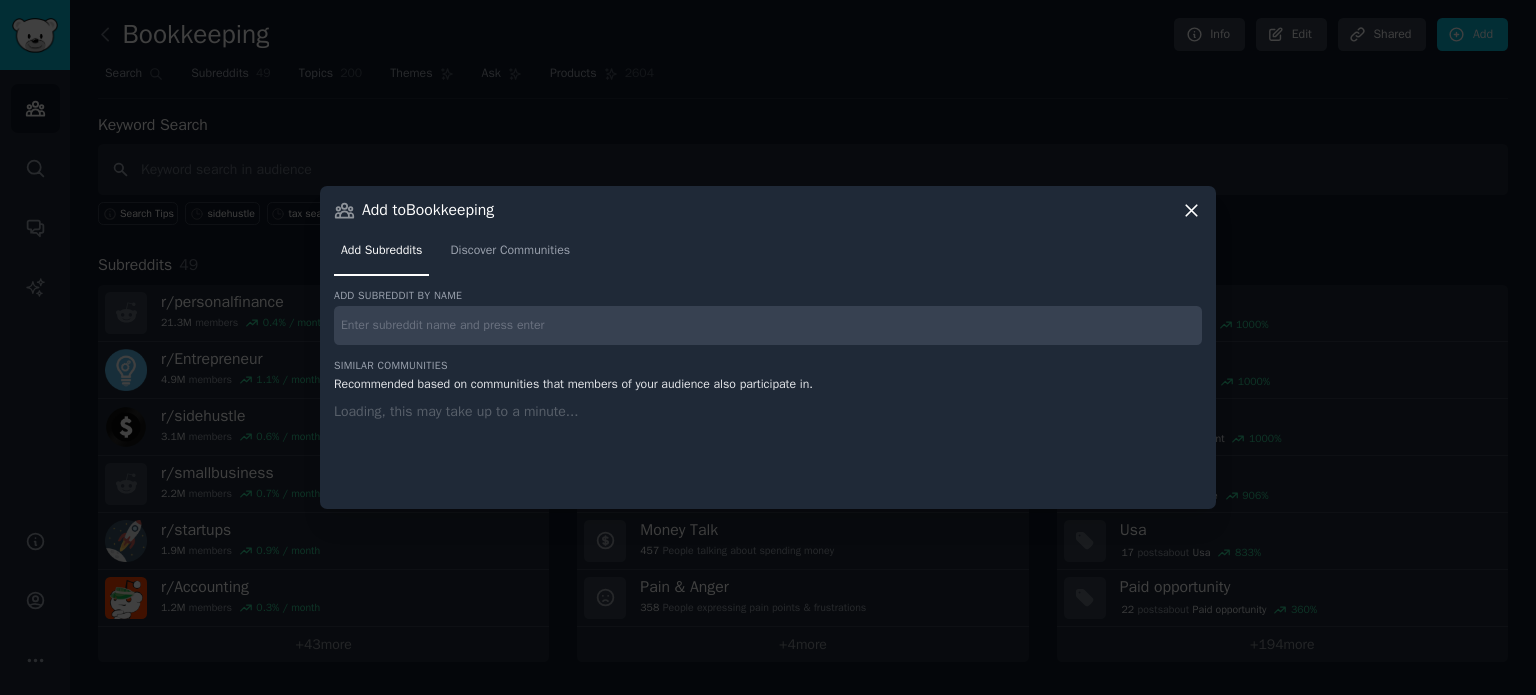 click at bounding box center (768, 325) 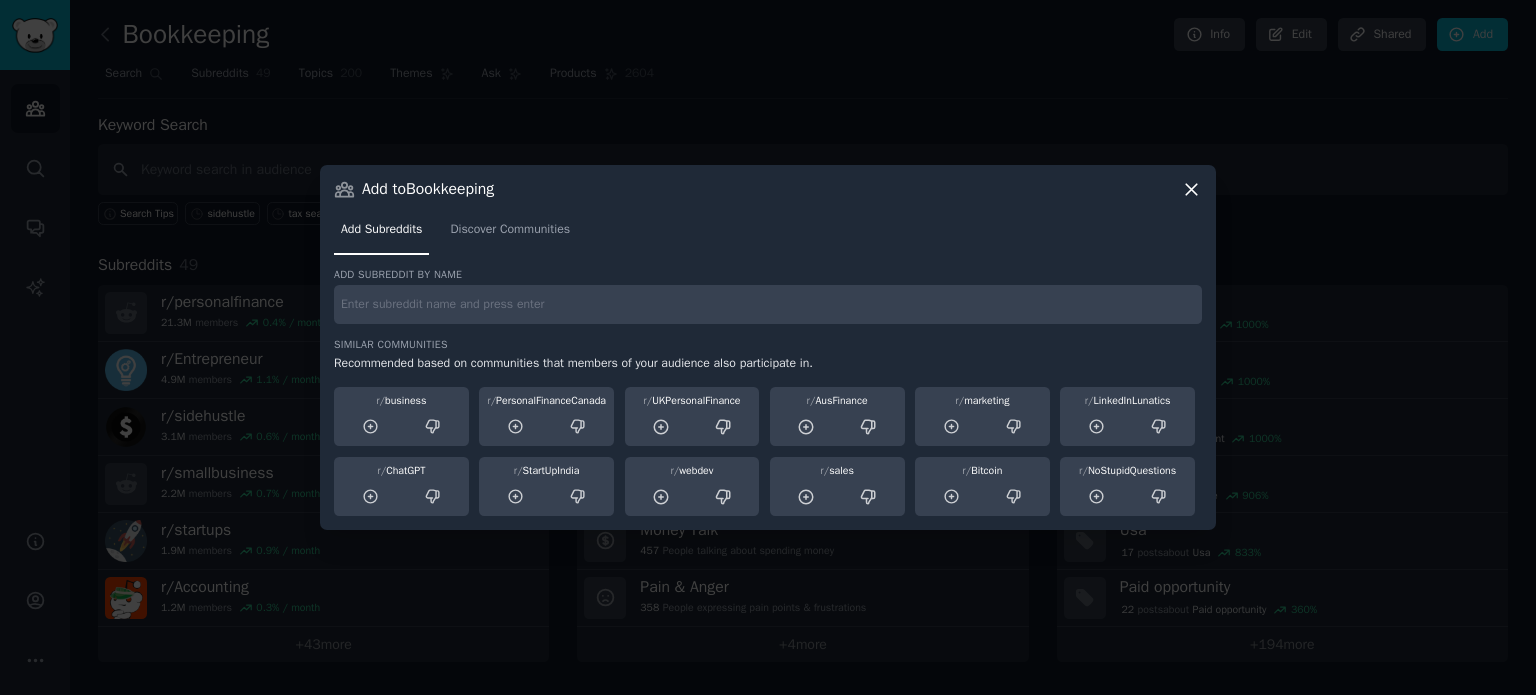paste on "eBaySellers" 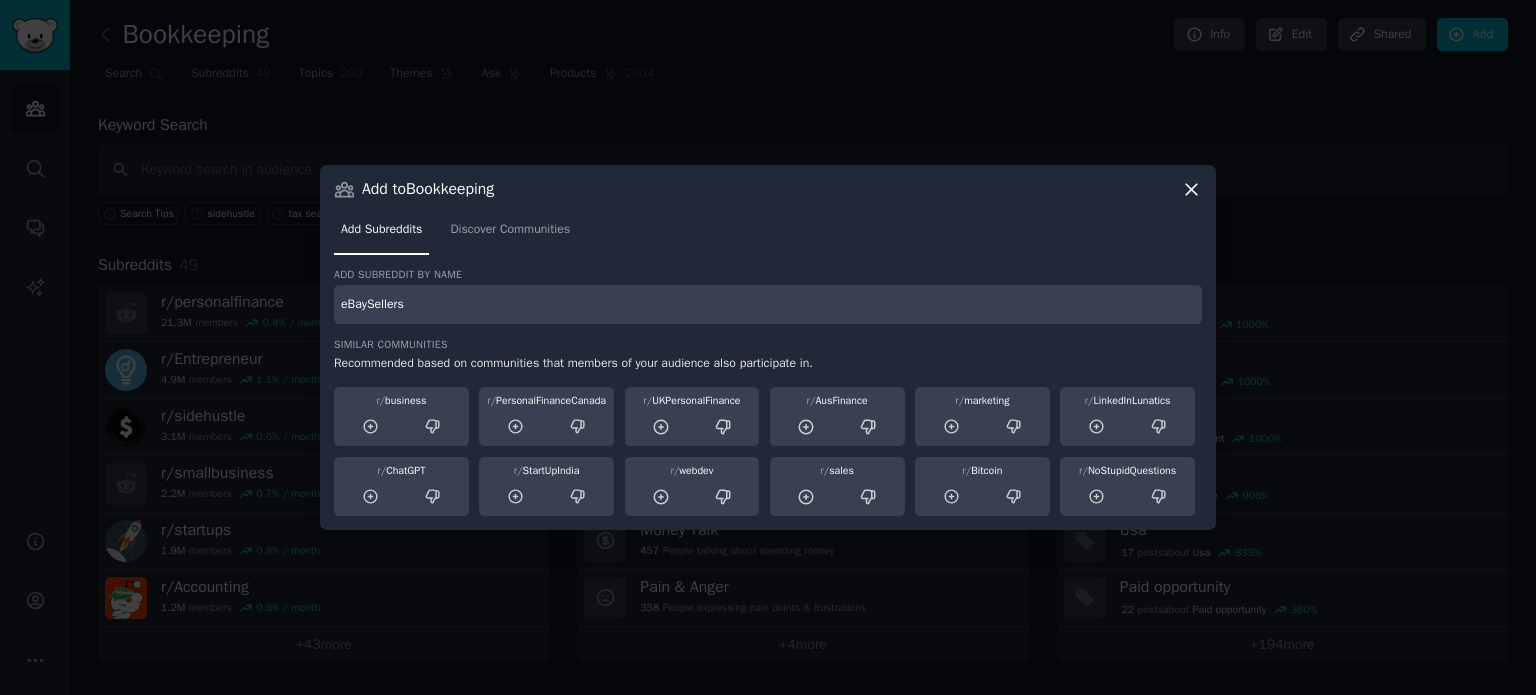 type on "eBaySellers" 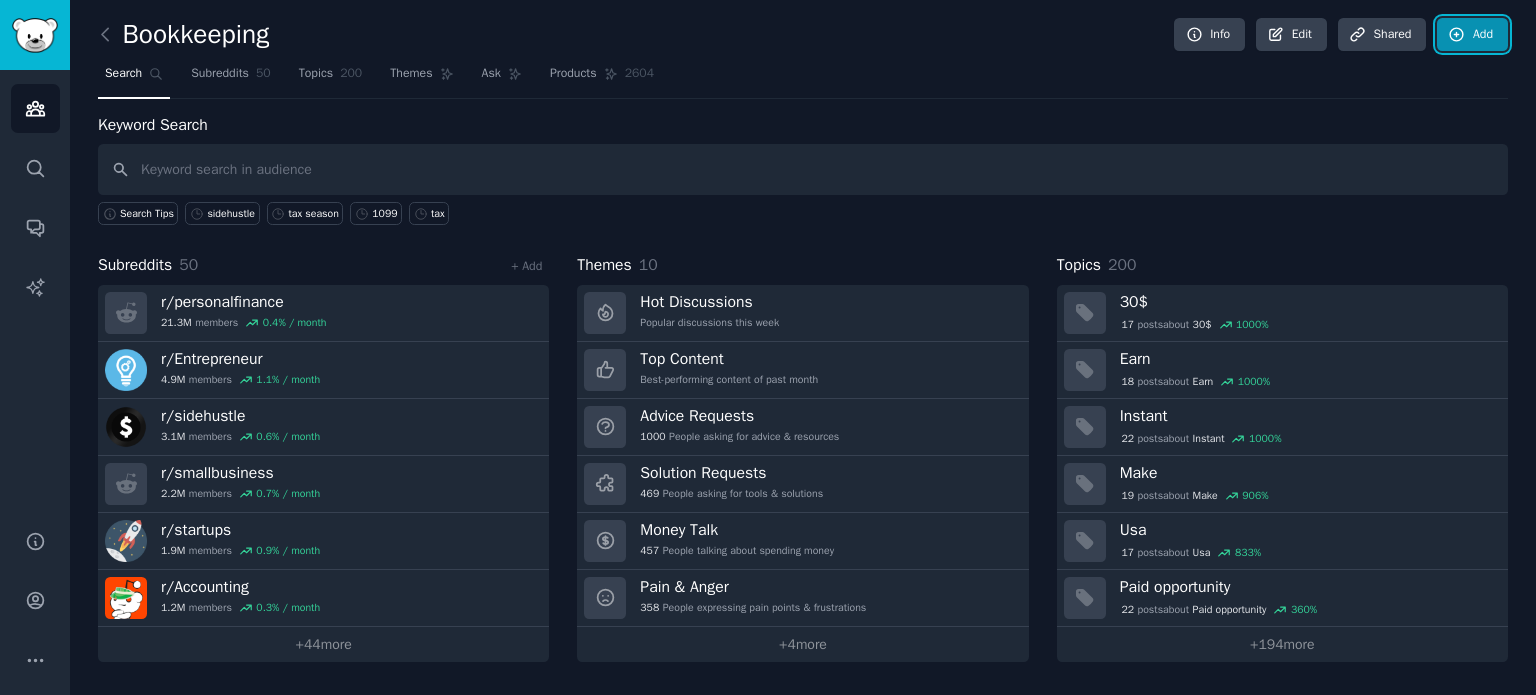click on "Add" at bounding box center [1472, 35] 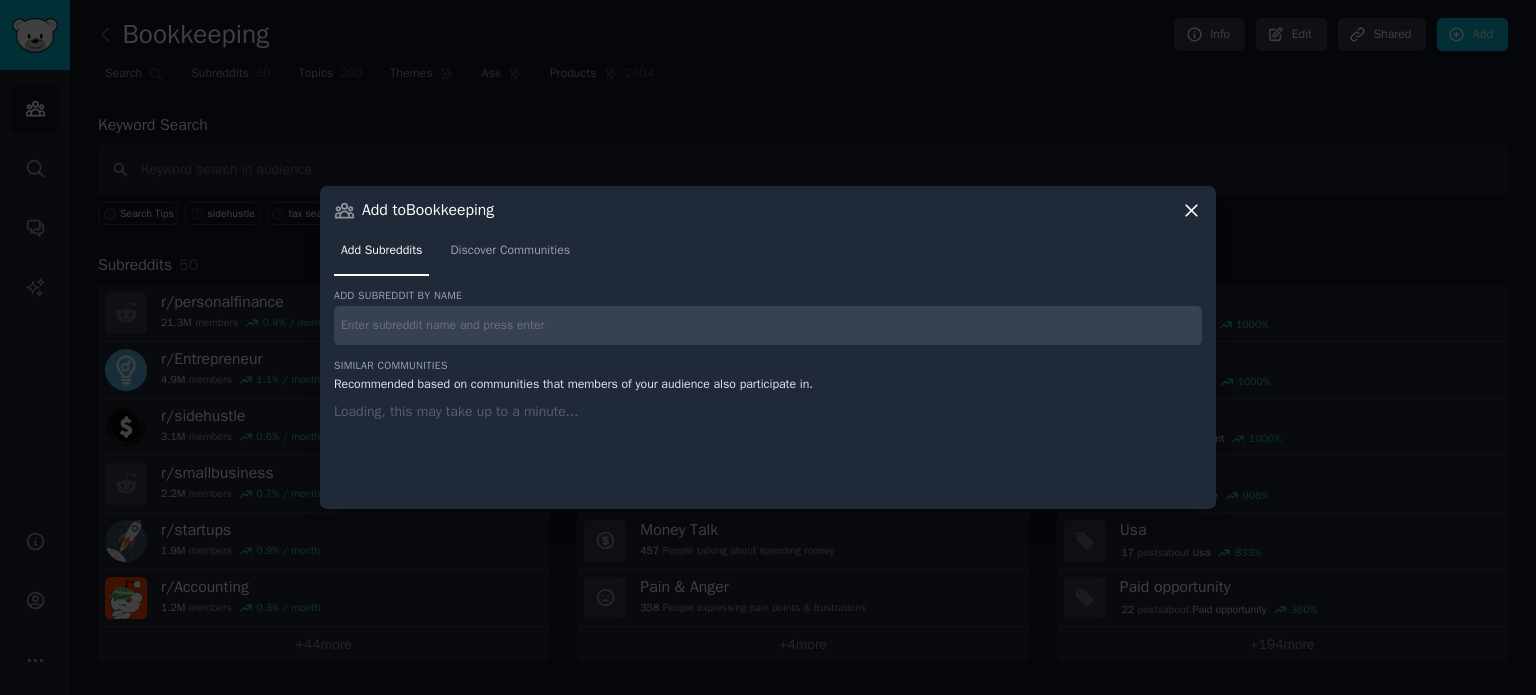 click at bounding box center [768, 325] 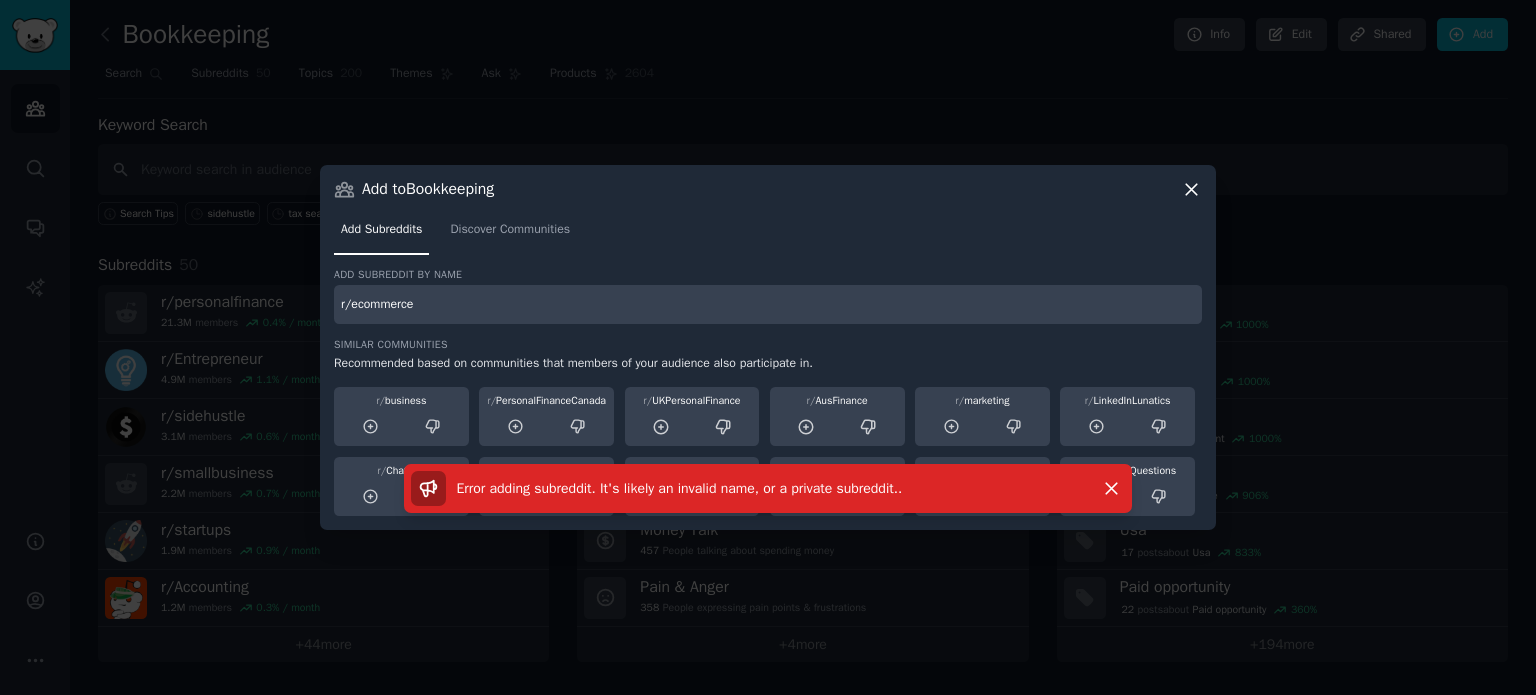 click on "r/ecommerce" at bounding box center (768, 304) 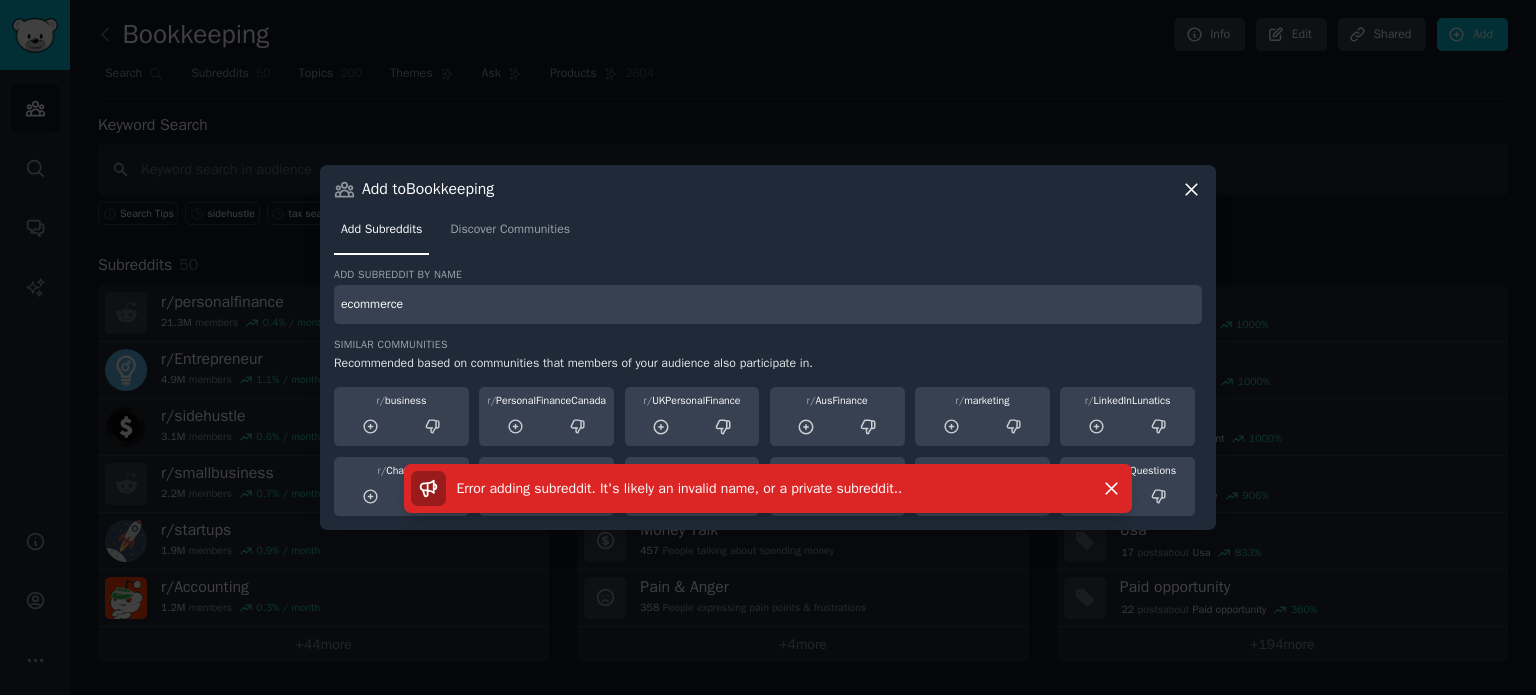 type on "ecommerce" 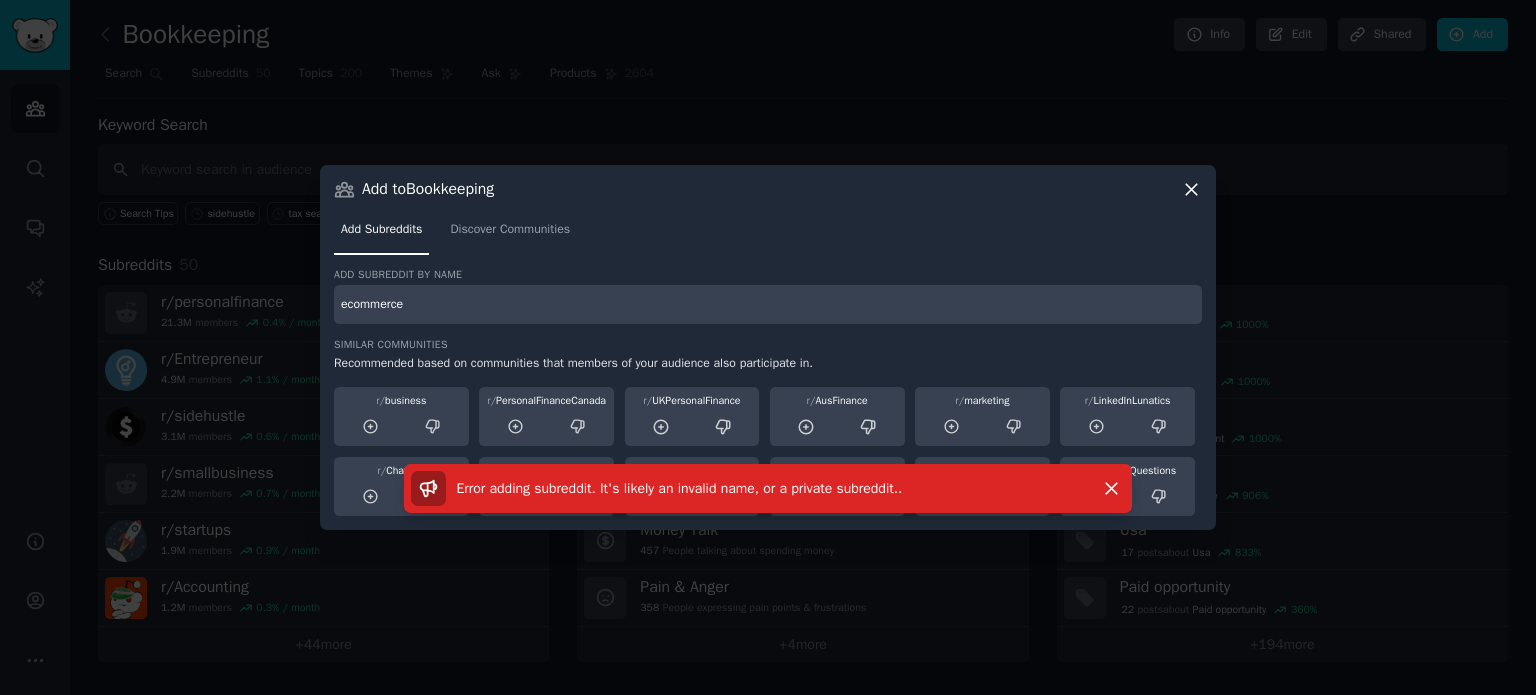click on "ecommerce" at bounding box center [768, 304] 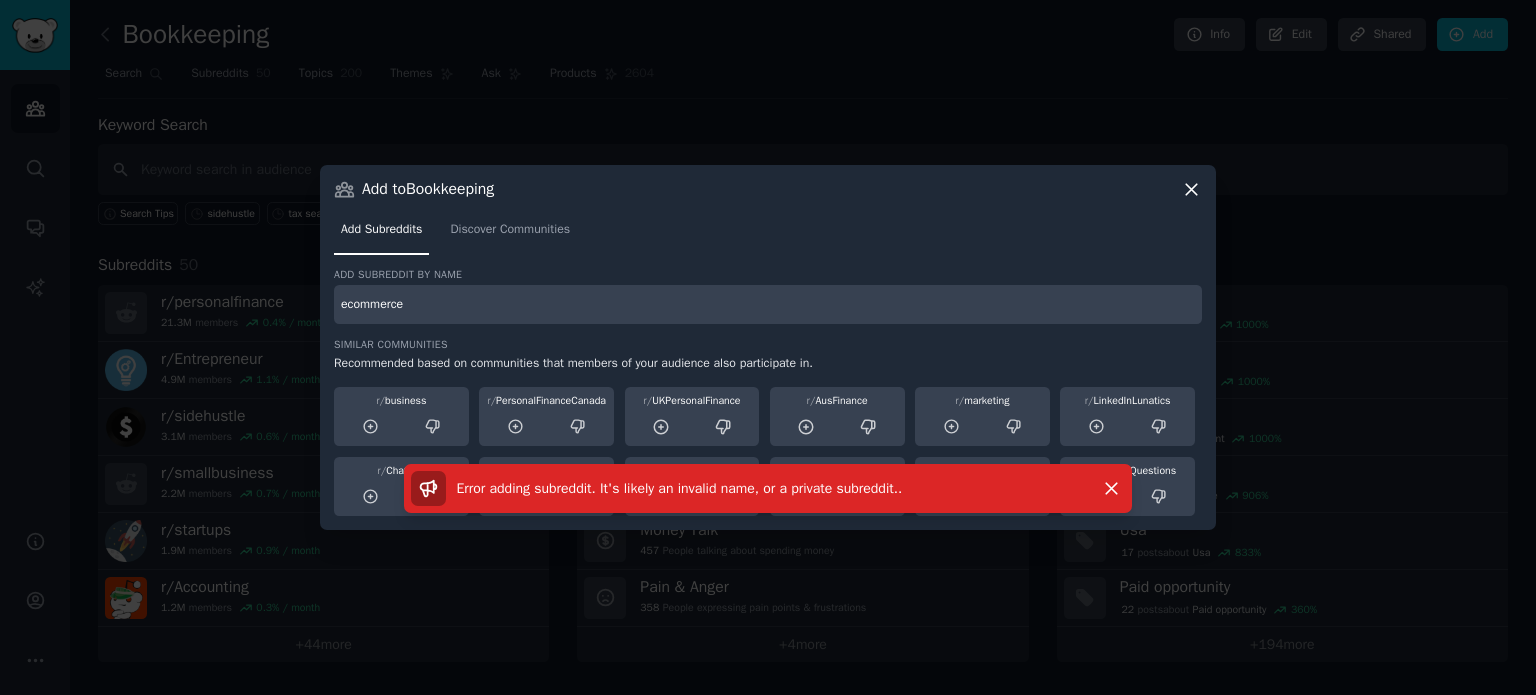 click on "ecommerce" at bounding box center (768, 304) 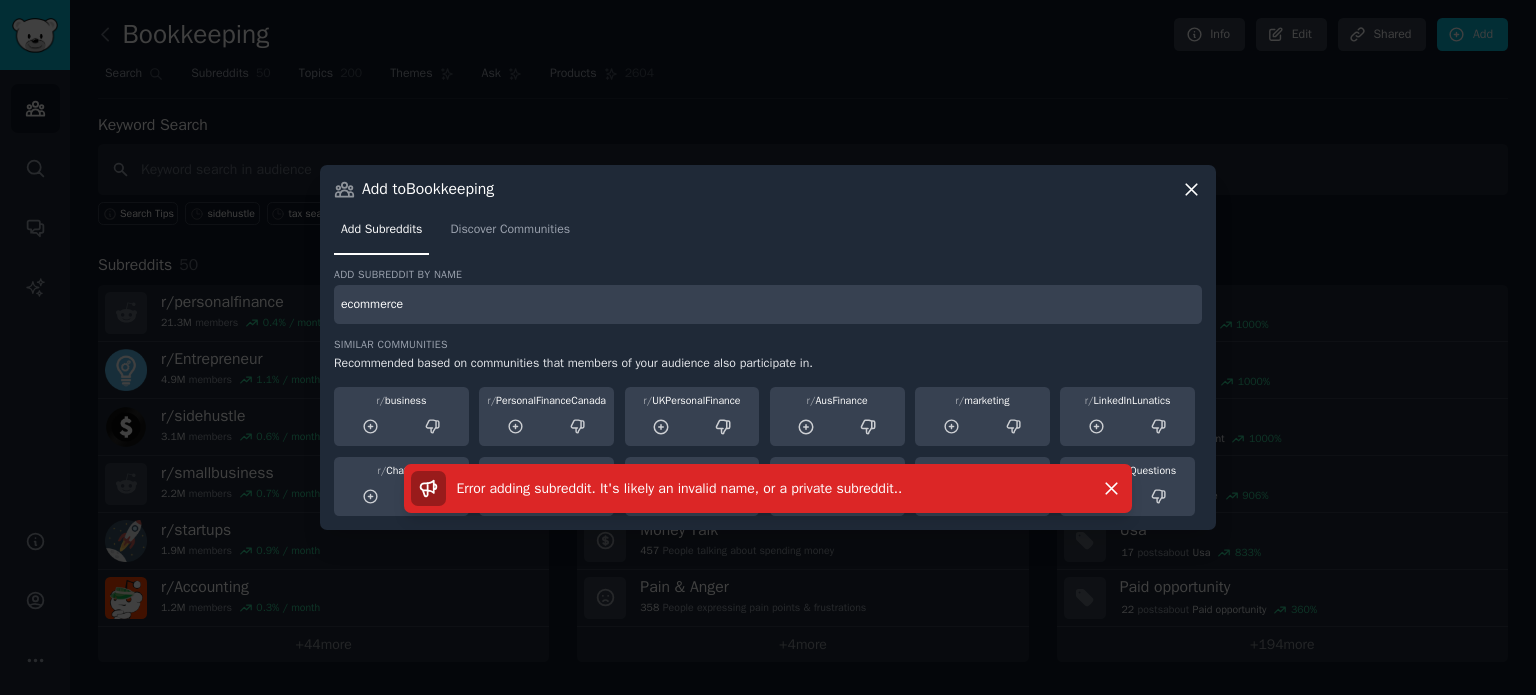 click 